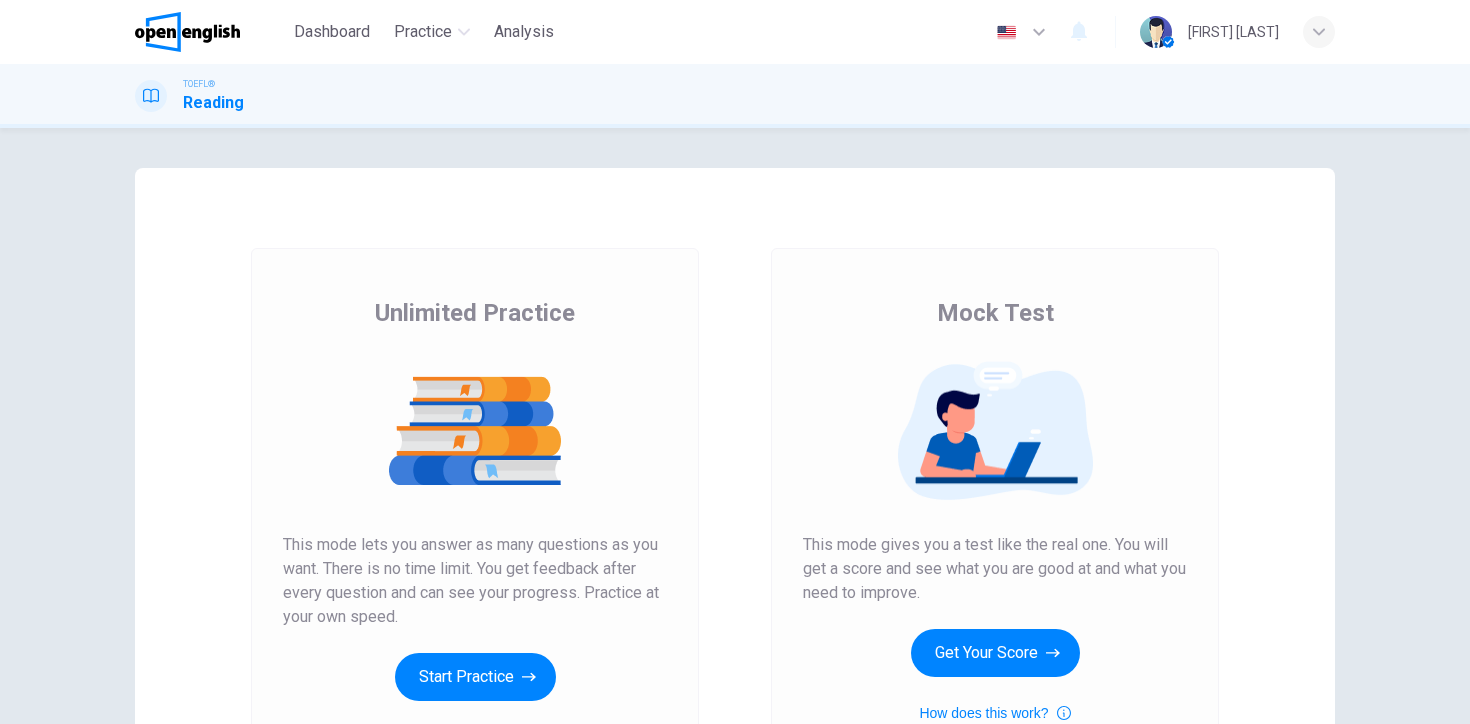 scroll, scrollTop: 0, scrollLeft: 0, axis: both 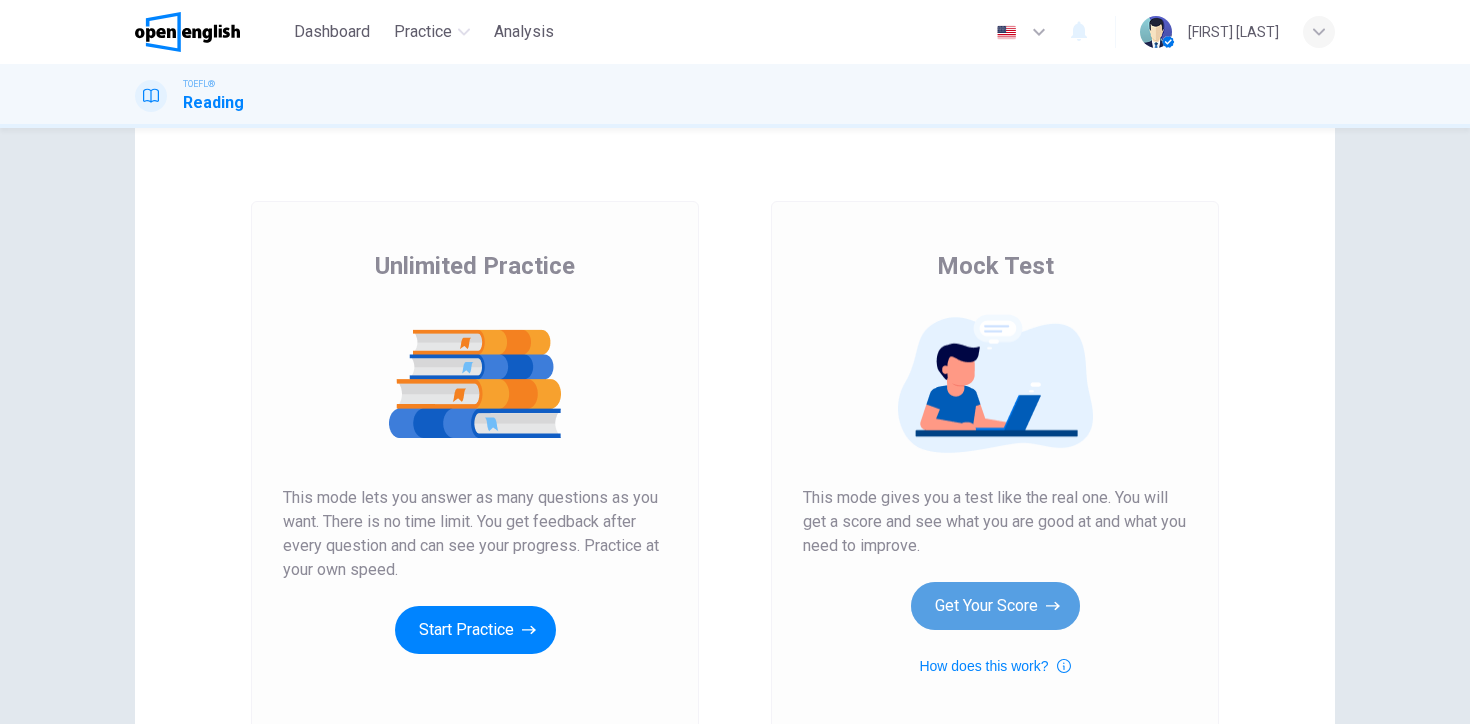 click on "Get Your Score" at bounding box center [995, 606] 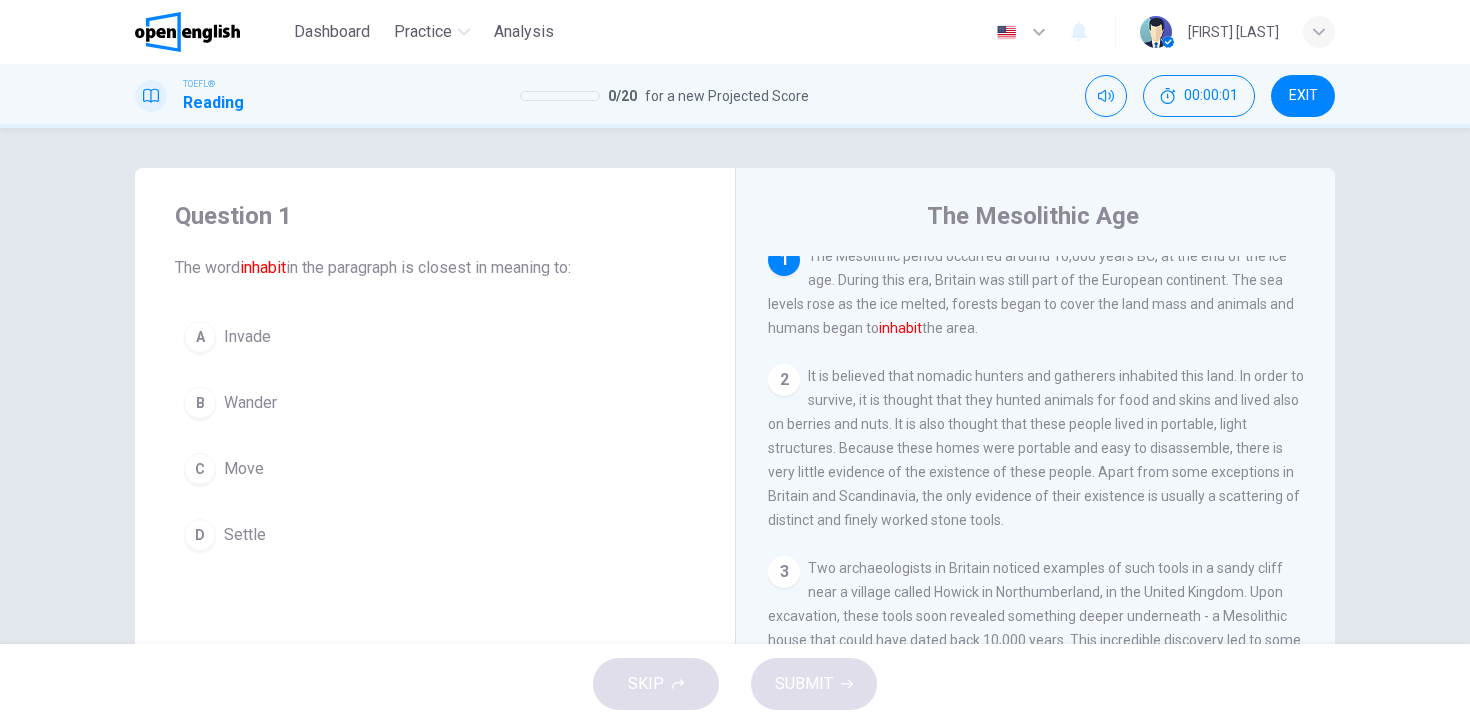 scroll, scrollTop: 9, scrollLeft: 0, axis: vertical 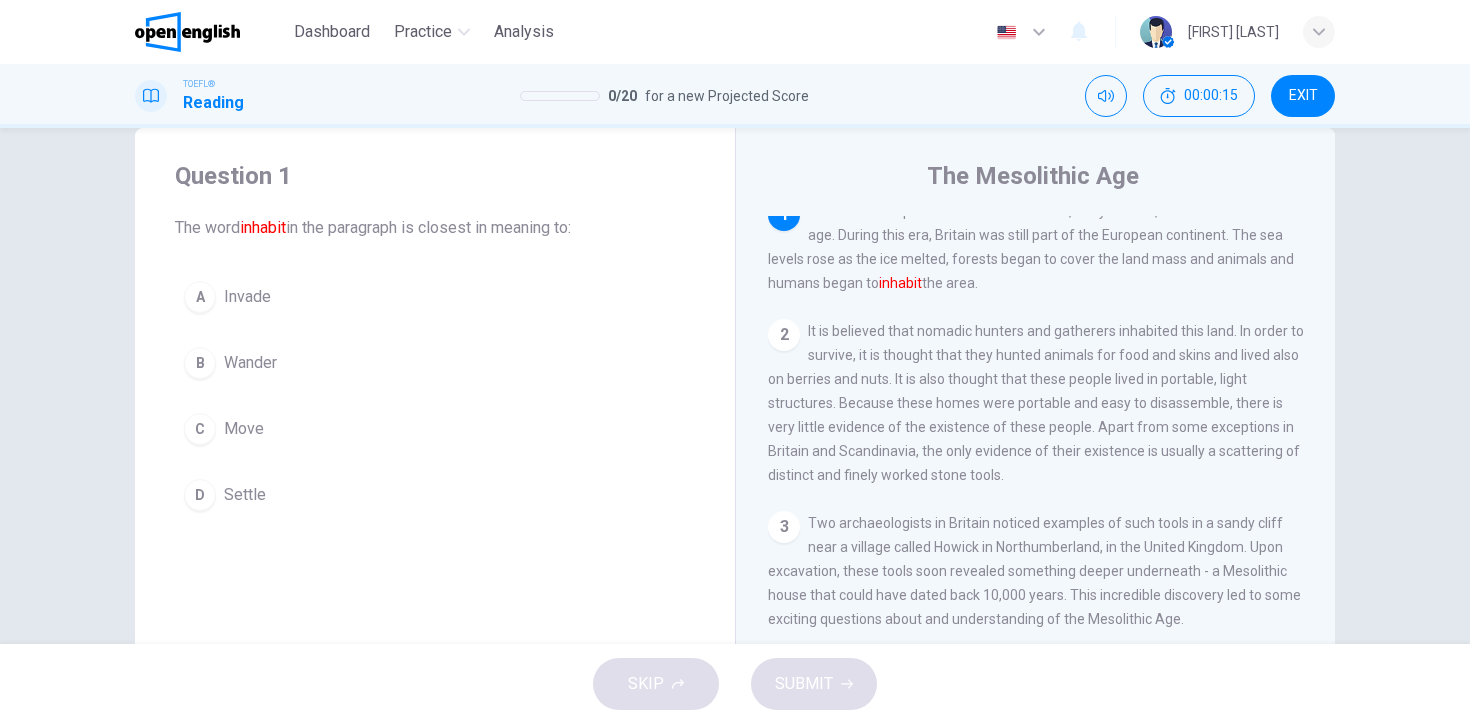 click on "EXIT" at bounding box center (1303, 96) 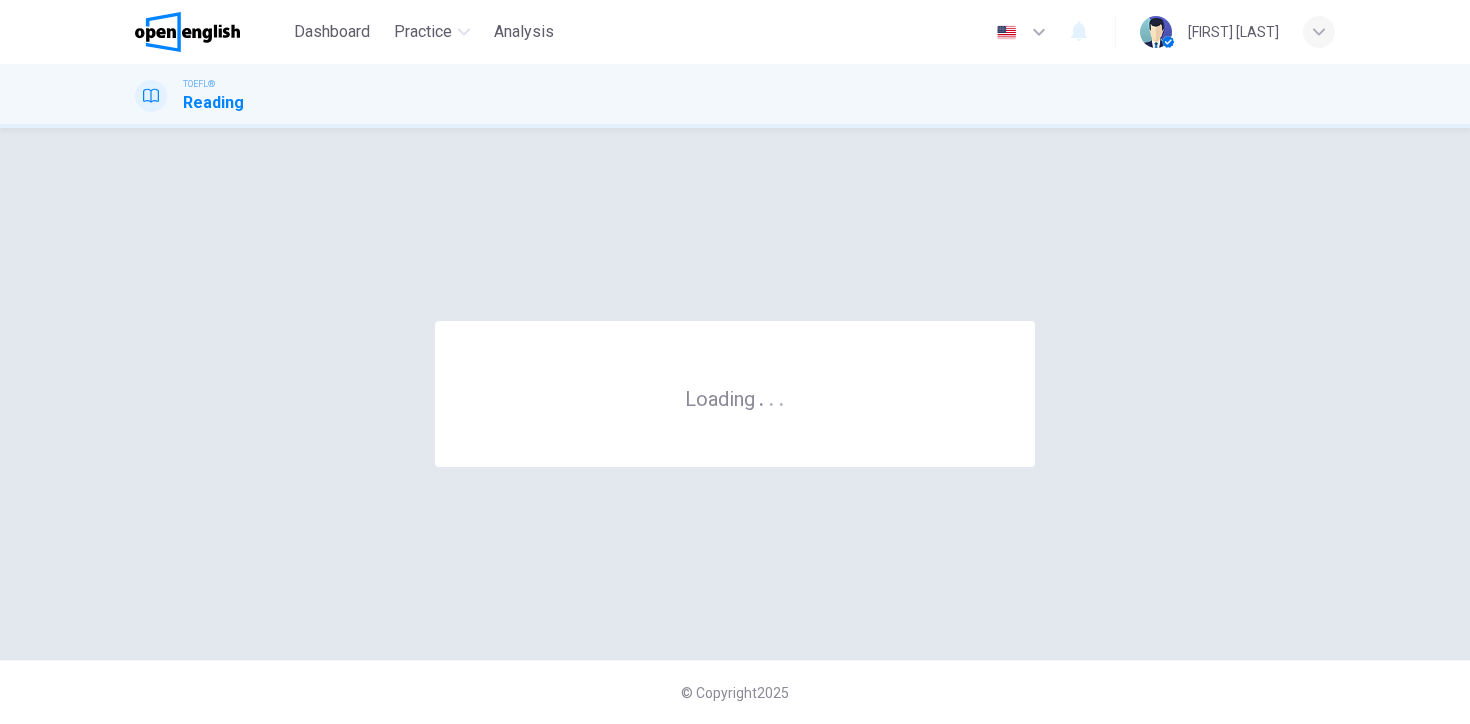 scroll, scrollTop: 0, scrollLeft: 0, axis: both 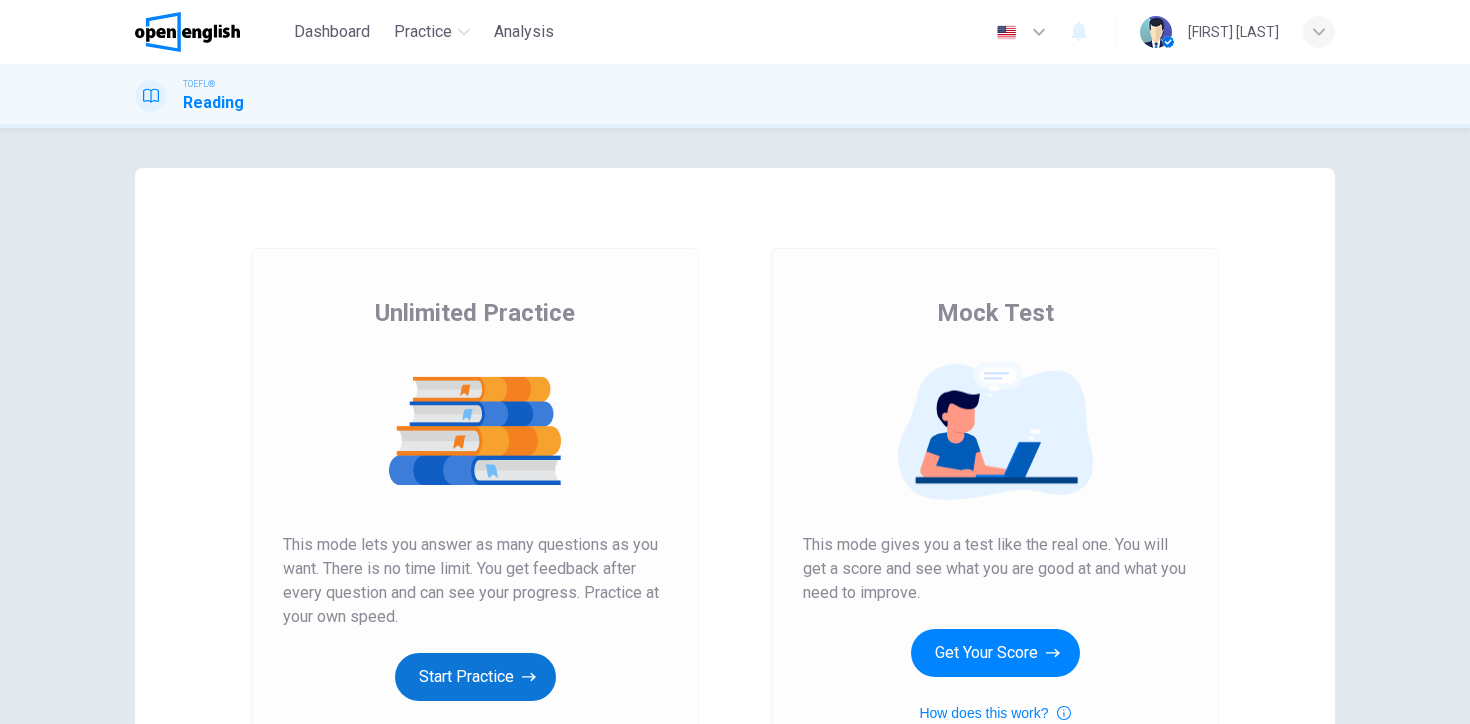 click on "Start Practice" at bounding box center [475, 677] 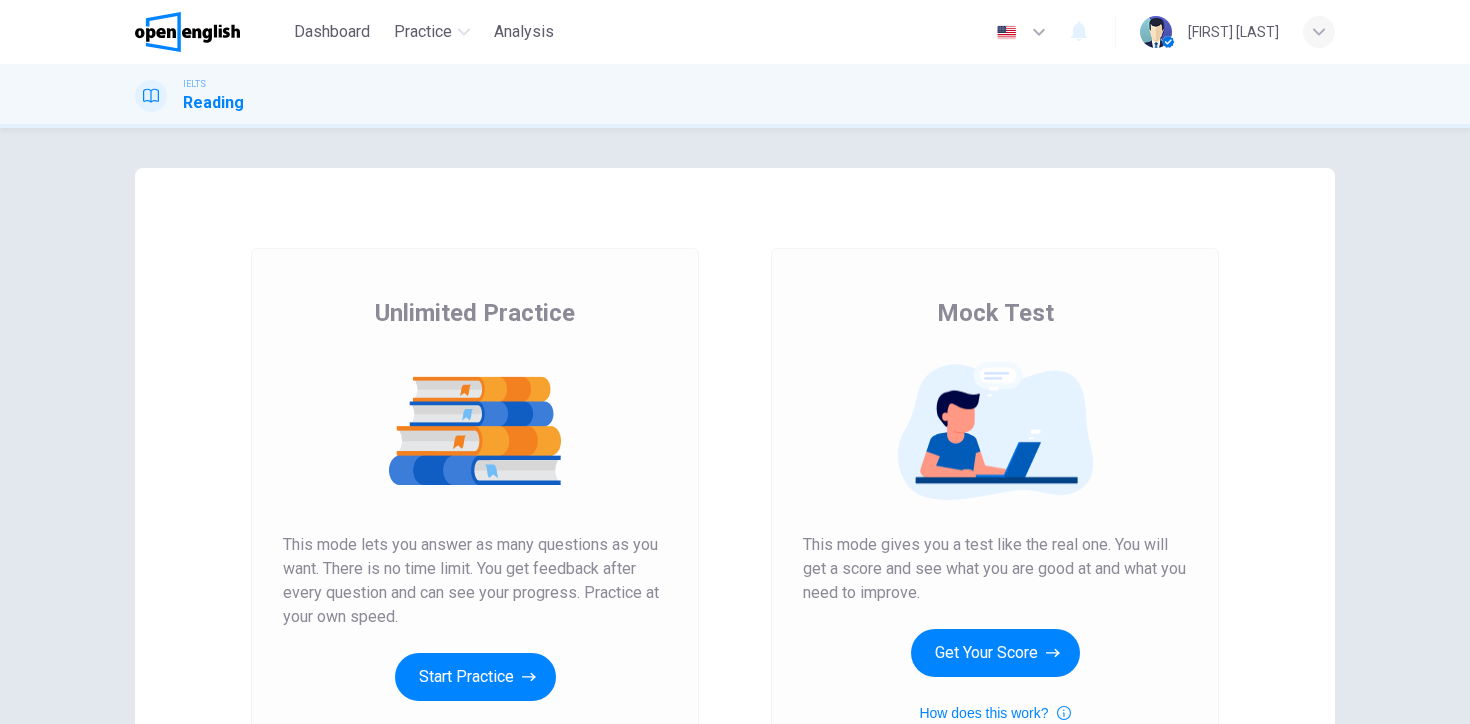 scroll, scrollTop: 0, scrollLeft: 0, axis: both 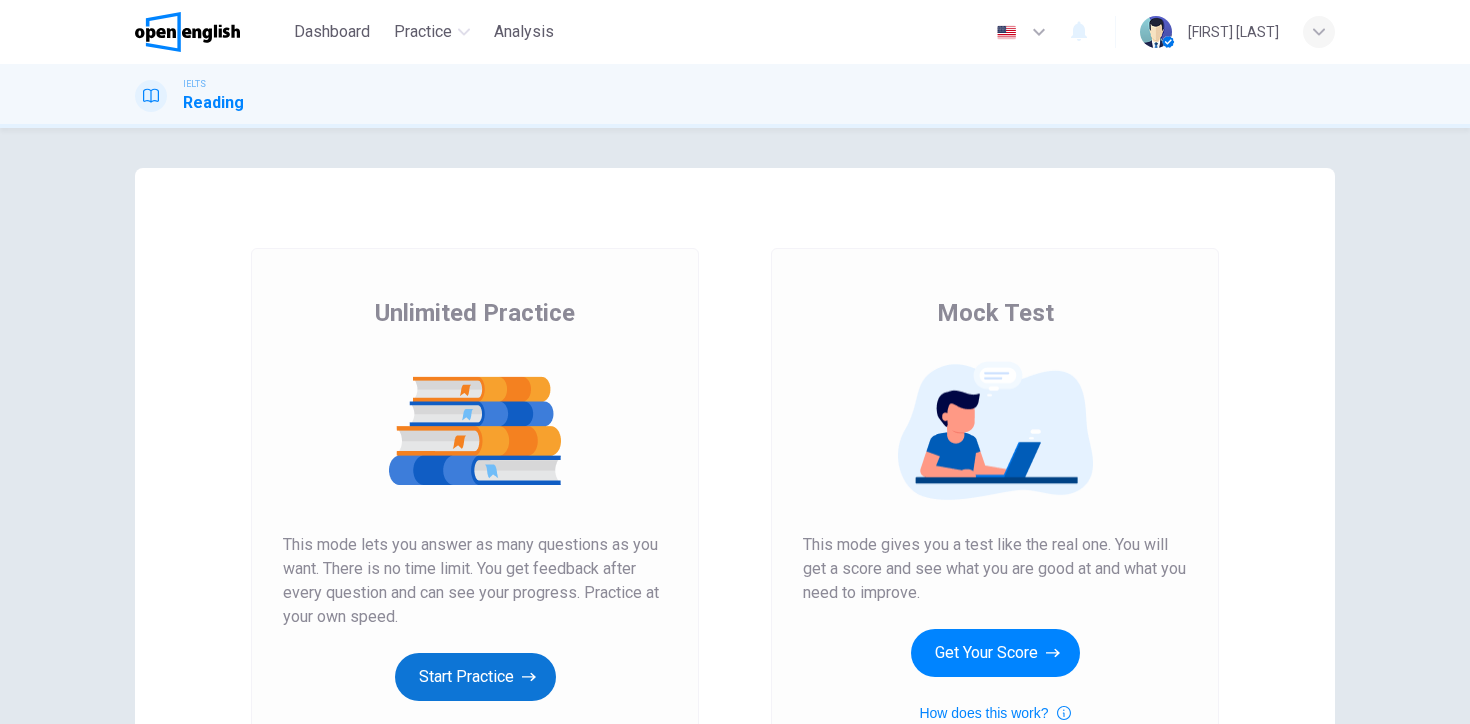 click on "Start Practice" at bounding box center (475, 677) 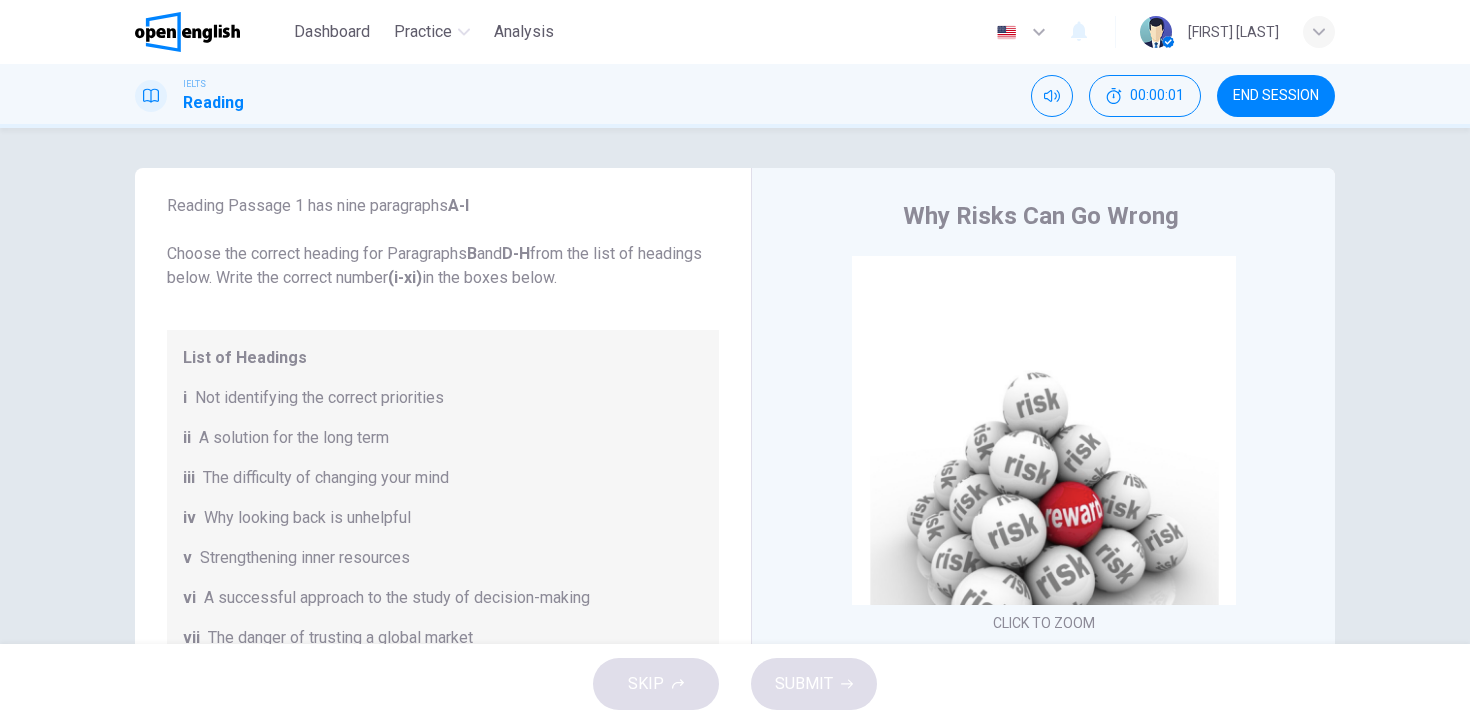 scroll, scrollTop: 77, scrollLeft: 0, axis: vertical 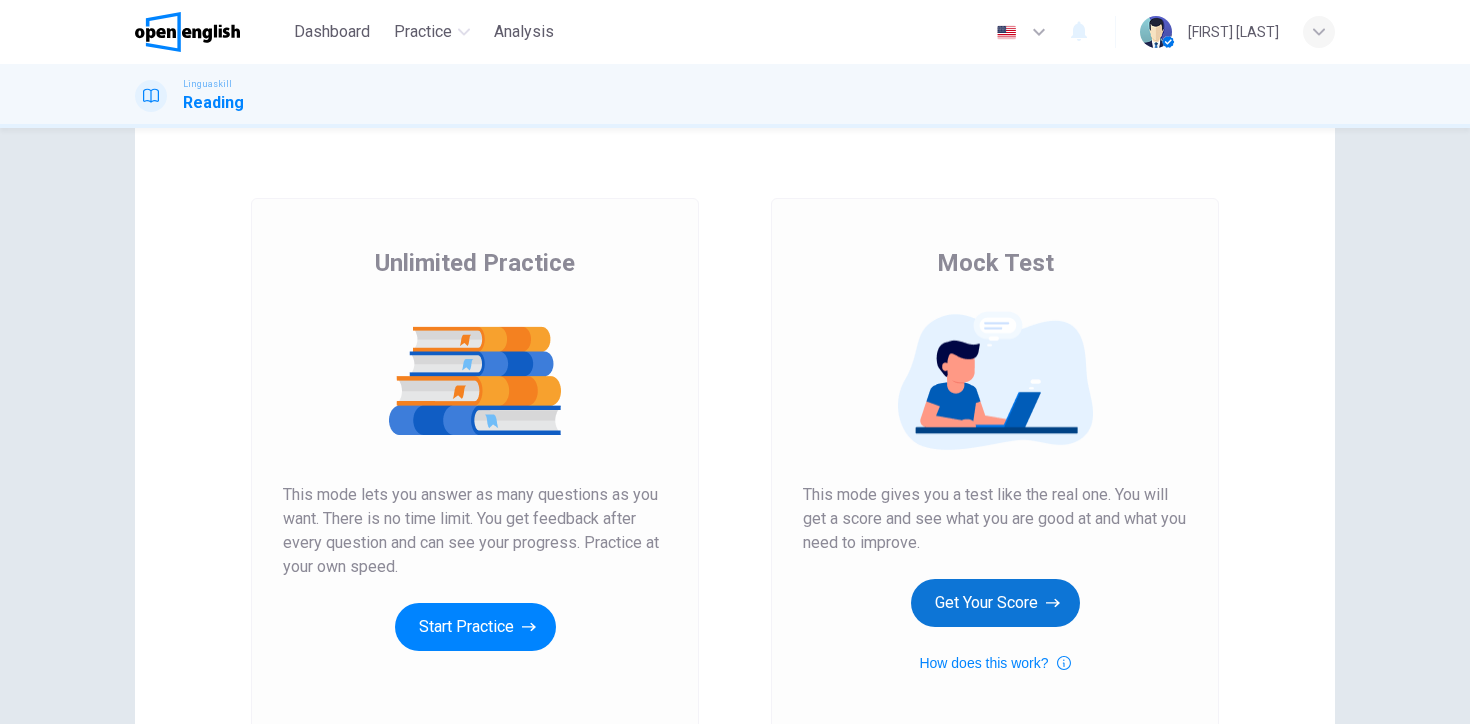 click on "Get Your Score" at bounding box center (995, 603) 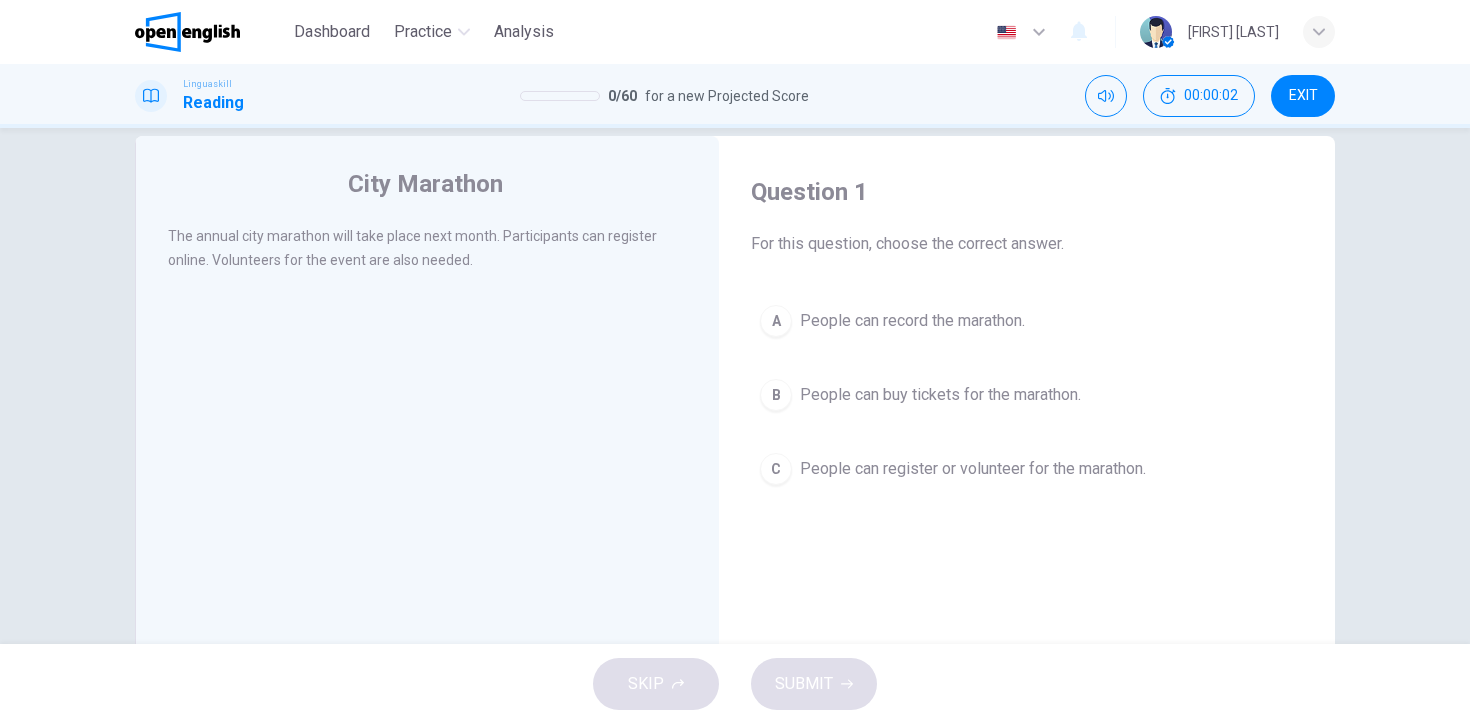 scroll, scrollTop: 28, scrollLeft: 0, axis: vertical 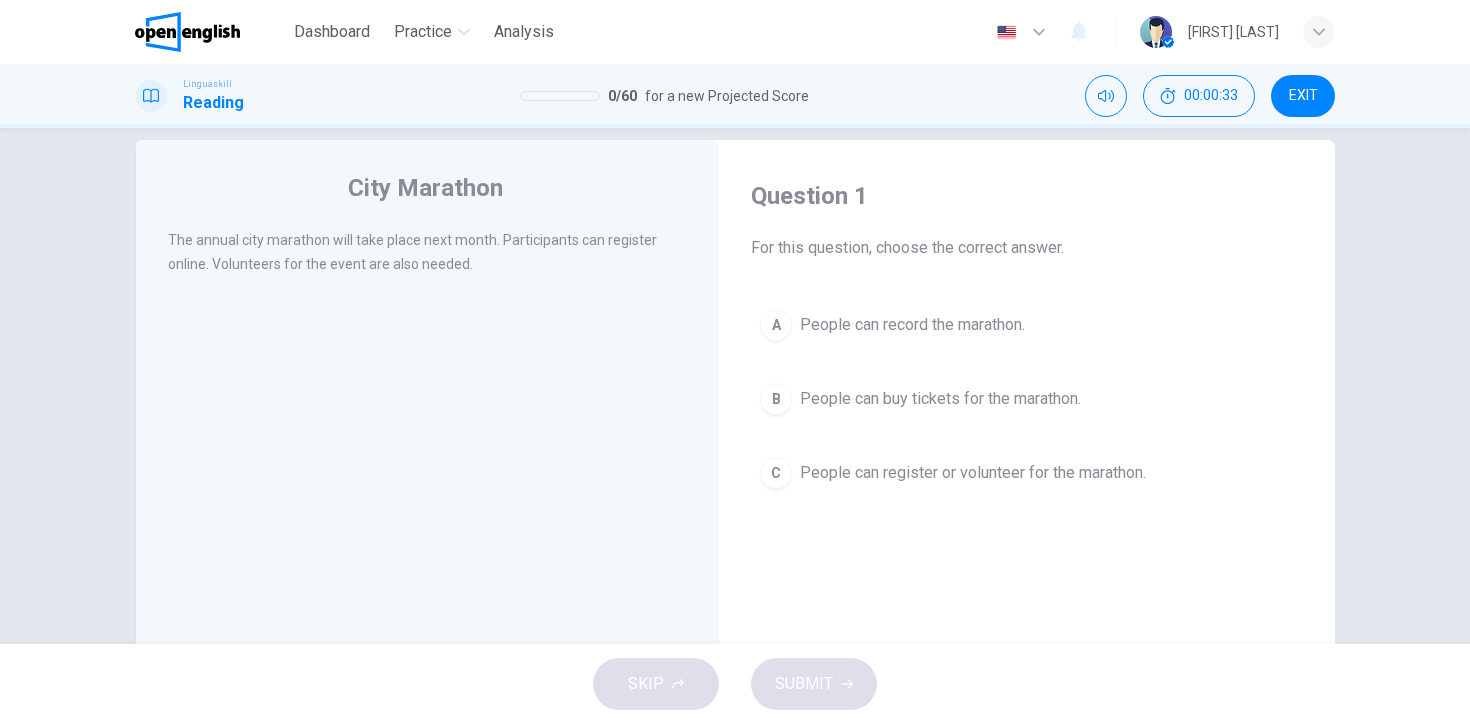 click on "C" at bounding box center [776, 473] 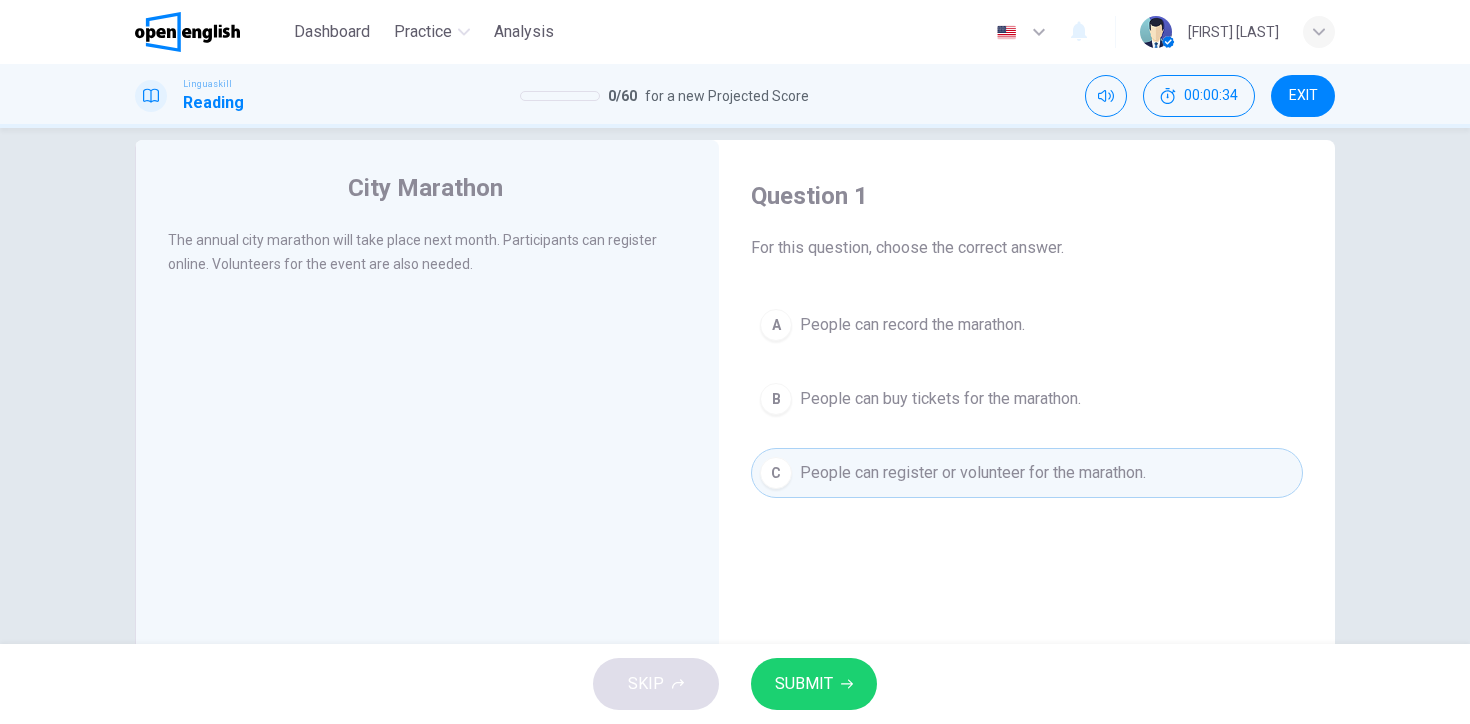 click 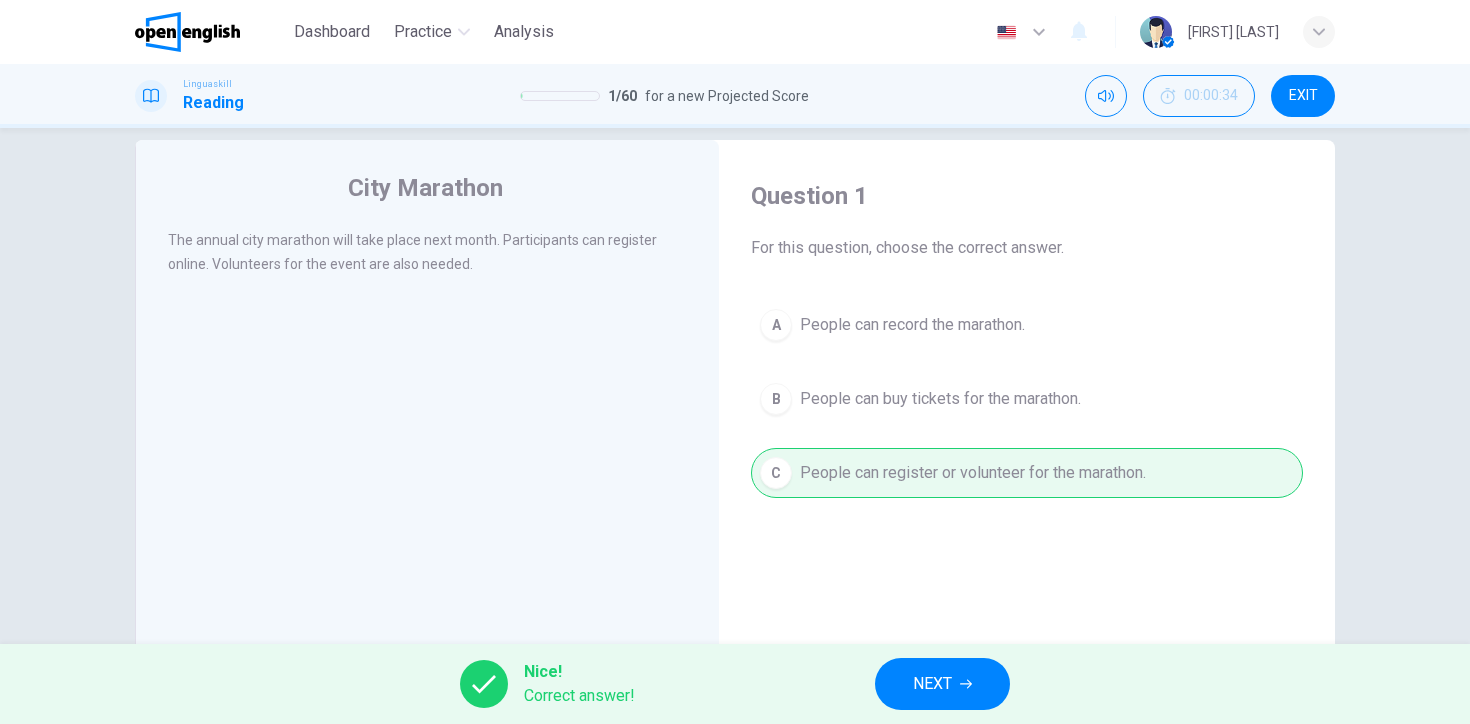 click on "NEXT" at bounding box center (932, 684) 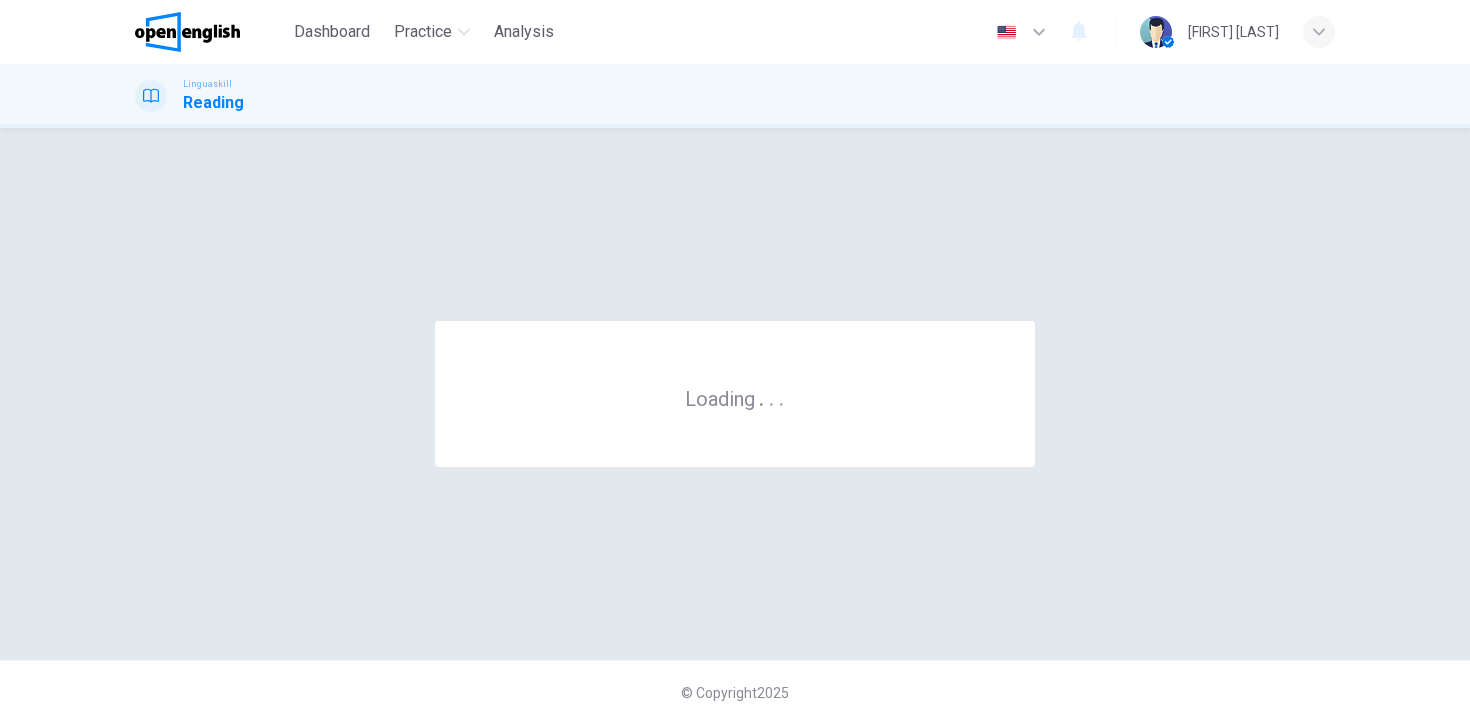 scroll, scrollTop: 0, scrollLeft: 0, axis: both 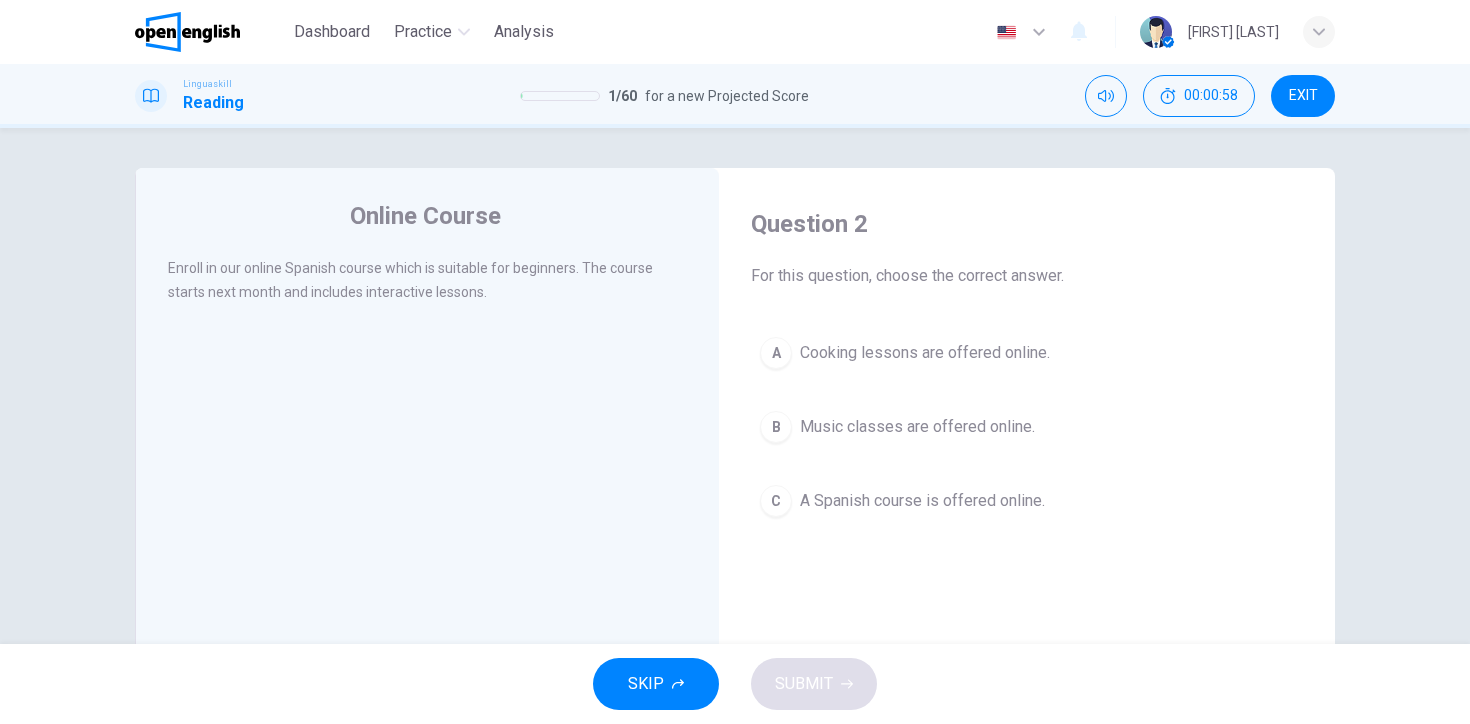 click on "Cooking lessons are offered online." at bounding box center (925, 353) 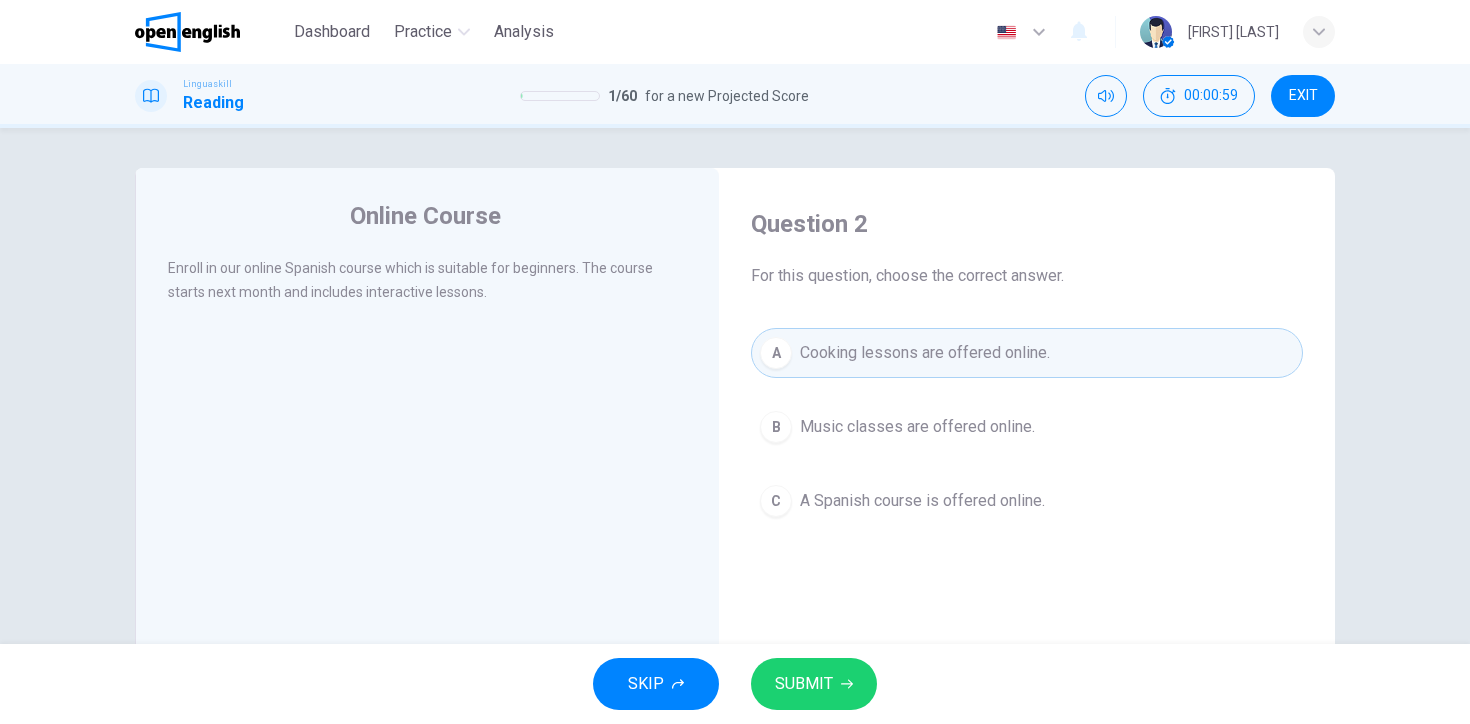click on "SUBMIT" at bounding box center [804, 684] 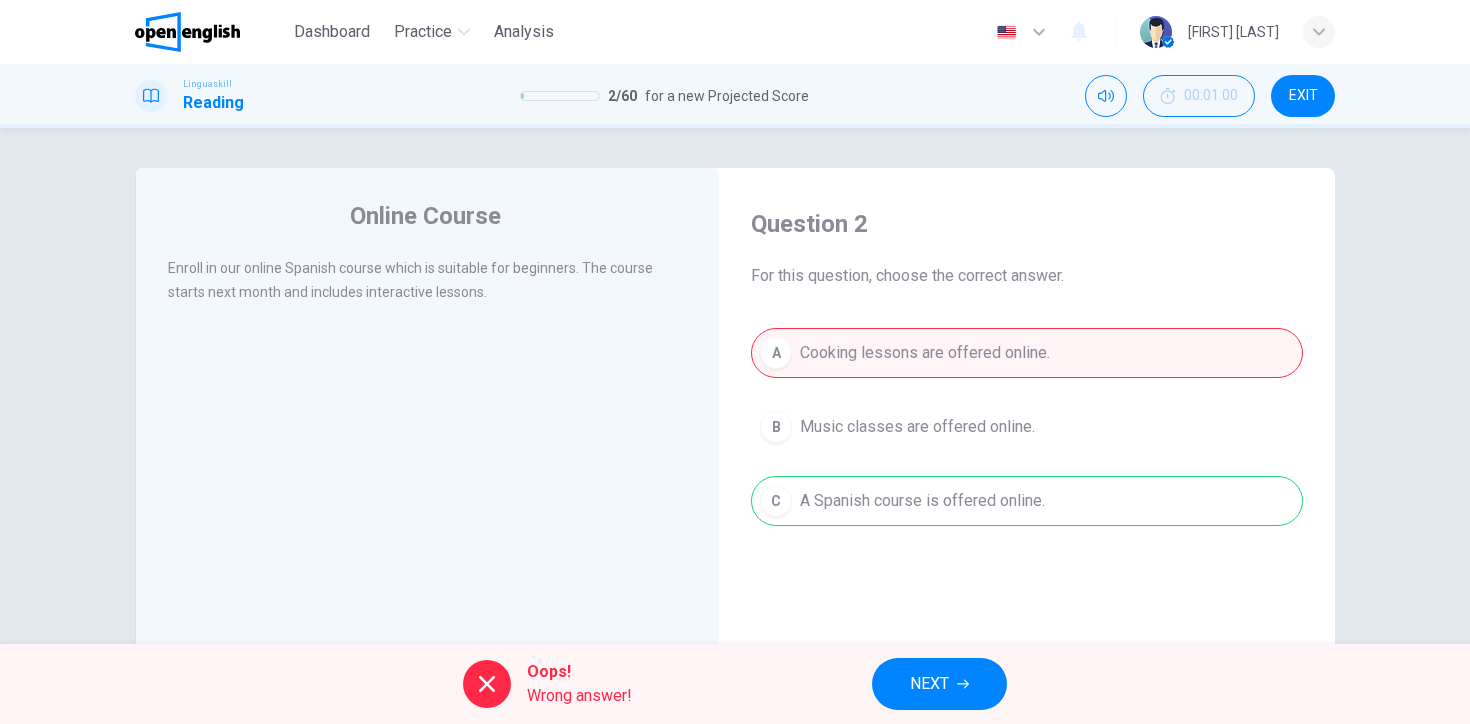 click on "A Cooking lessons are offered online.  B Music classes are offered online.  C A Spanish course is offered online." at bounding box center [1027, 427] 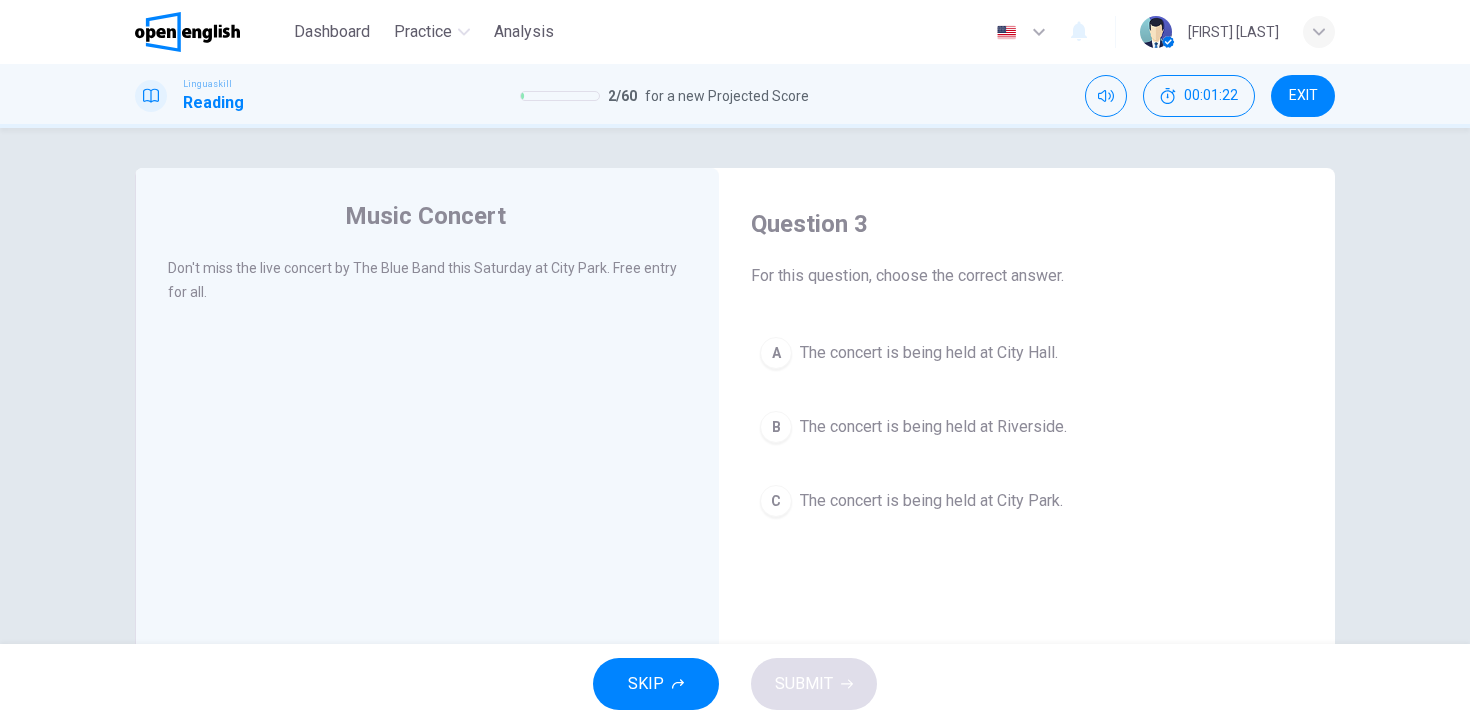 click on "C" at bounding box center (776, 501) 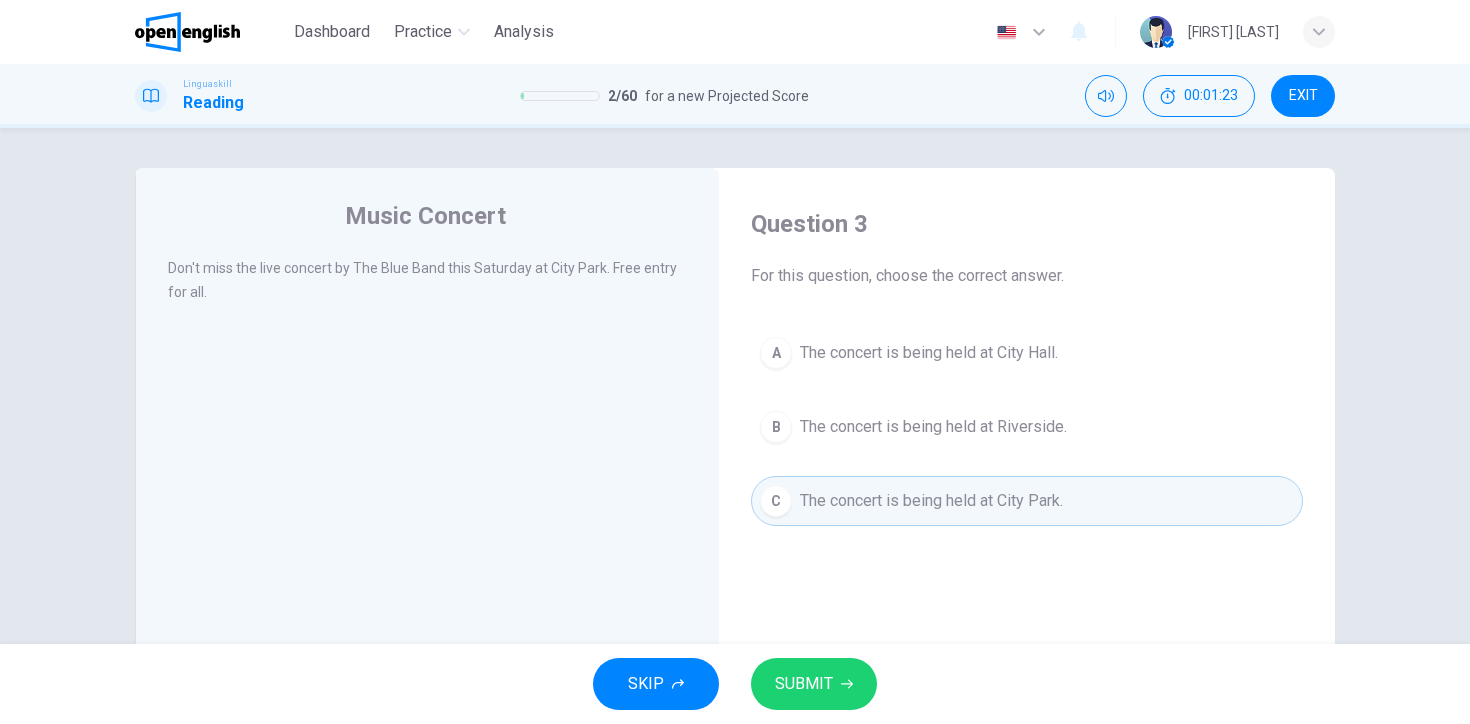 click on "SUBMIT" at bounding box center (814, 684) 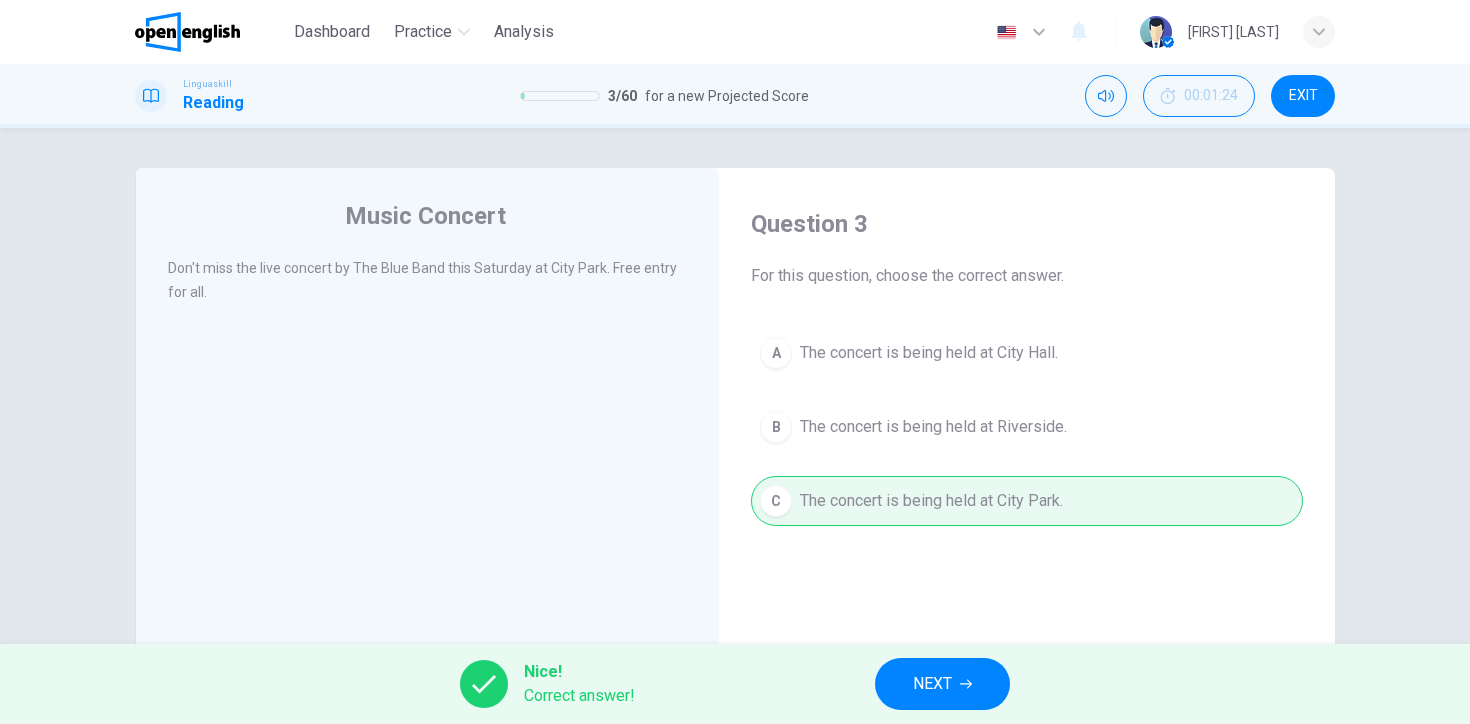 click on "NEXT" at bounding box center [932, 684] 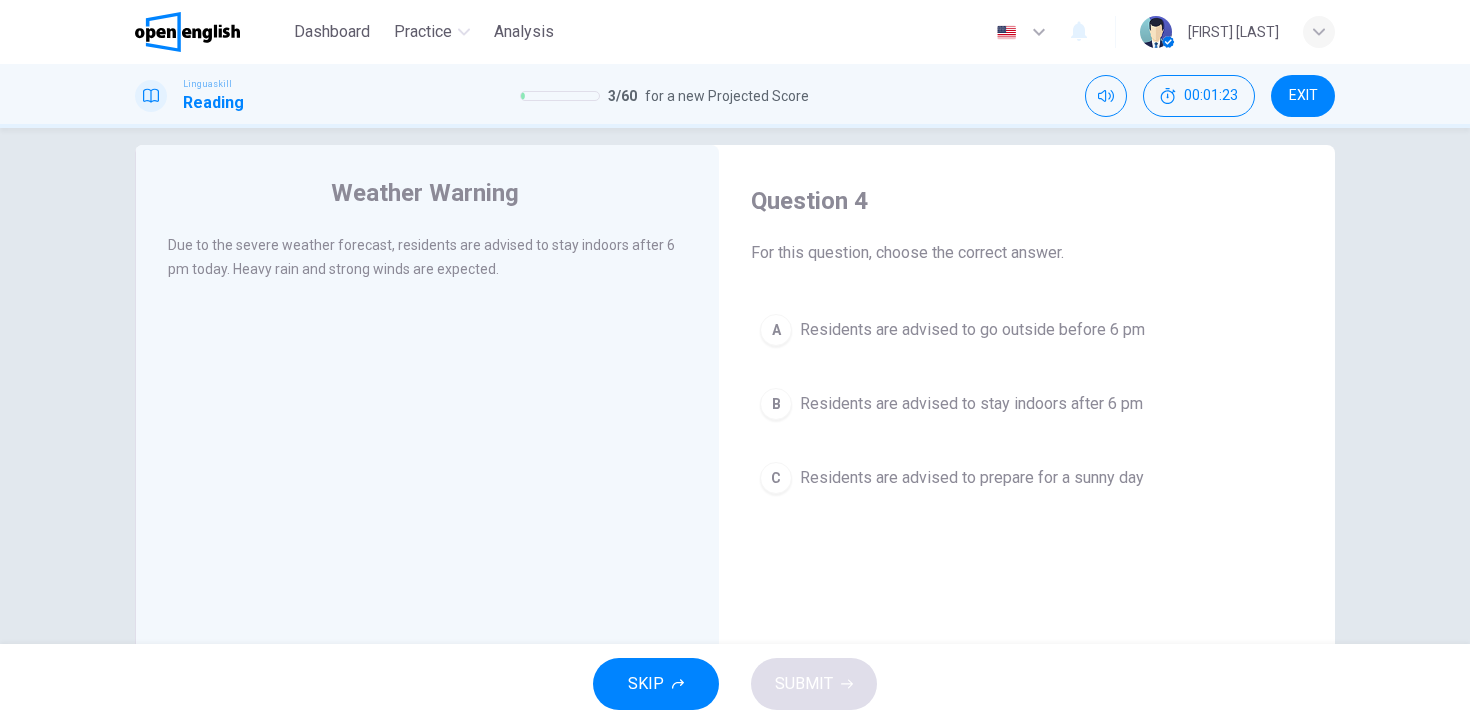 scroll, scrollTop: 27, scrollLeft: 0, axis: vertical 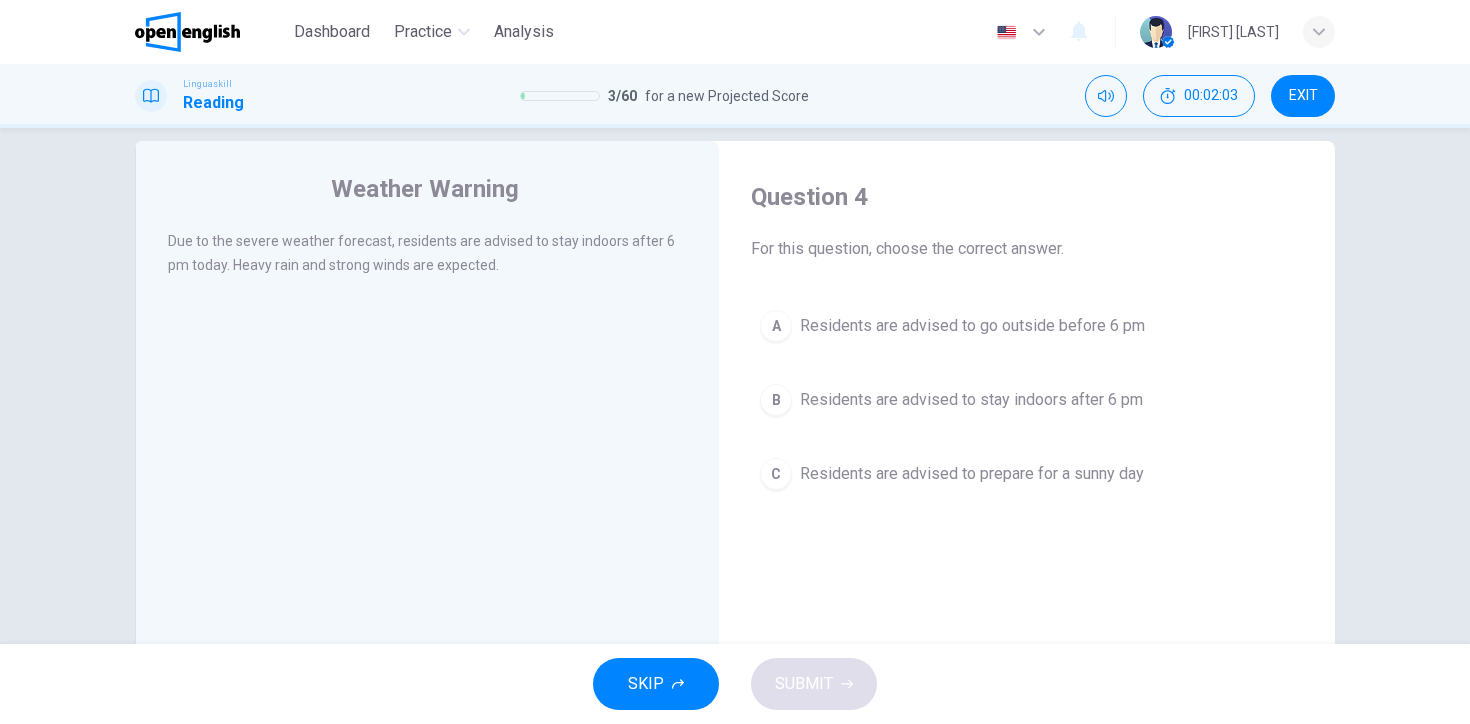 click on "Residents are advised to stay indoors after 6 pm" at bounding box center [971, 400] 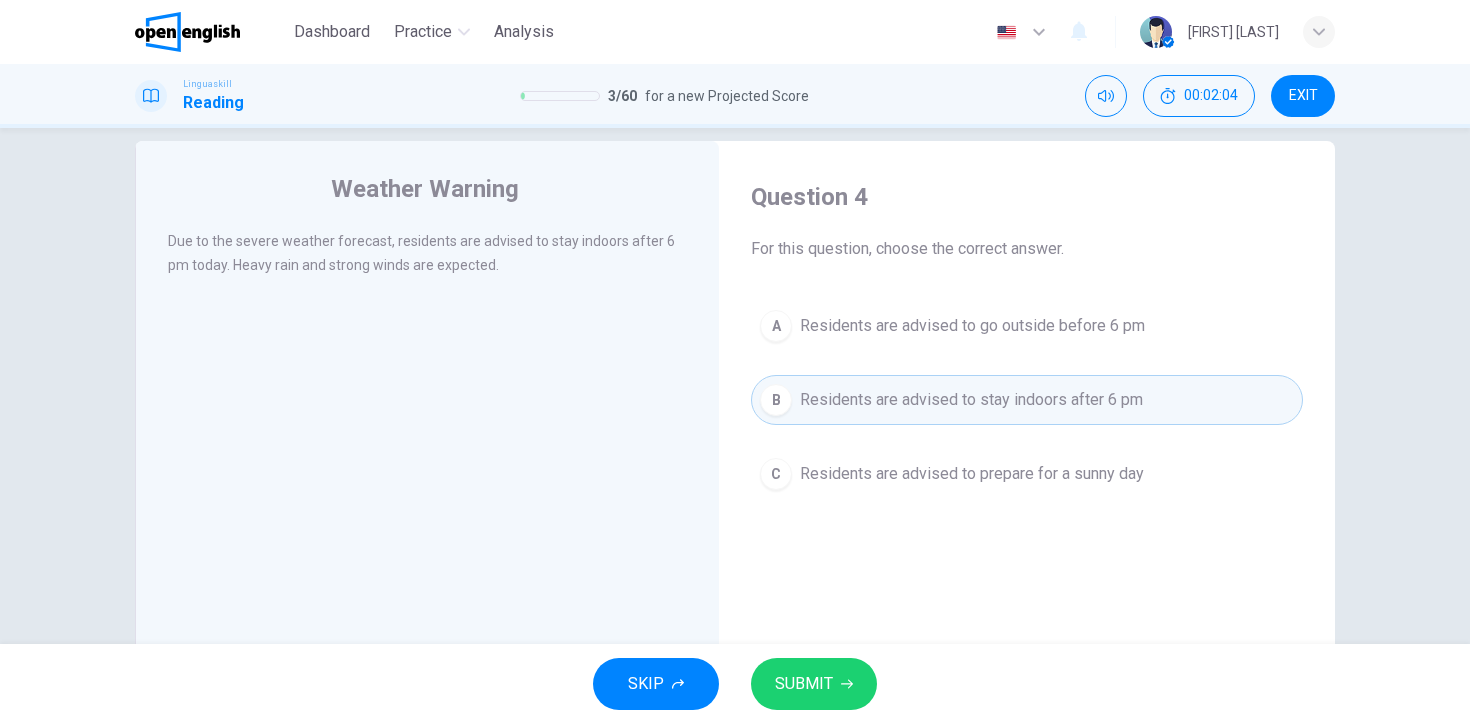 click on "SUBMIT" at bounding box center (814, 684) 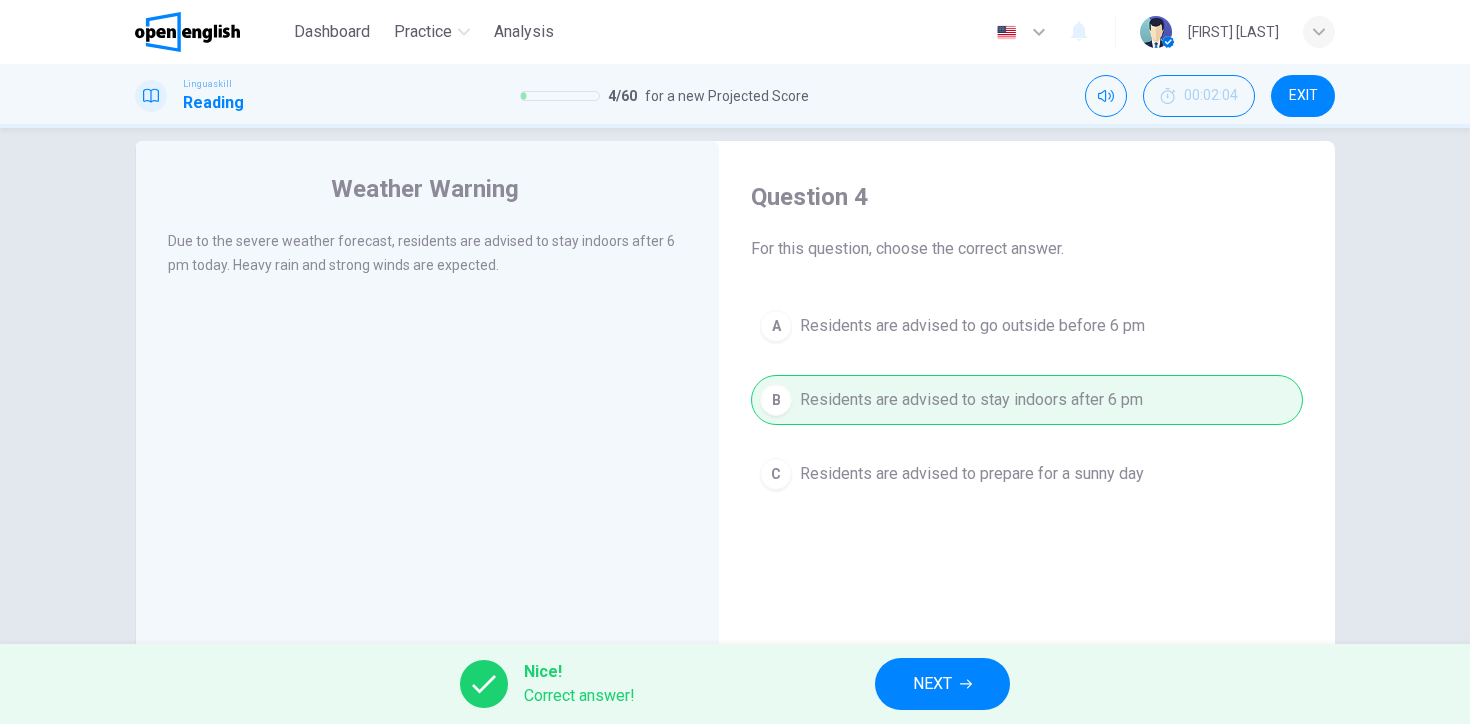 click on "NEXT" at bounding box center (942, 684) 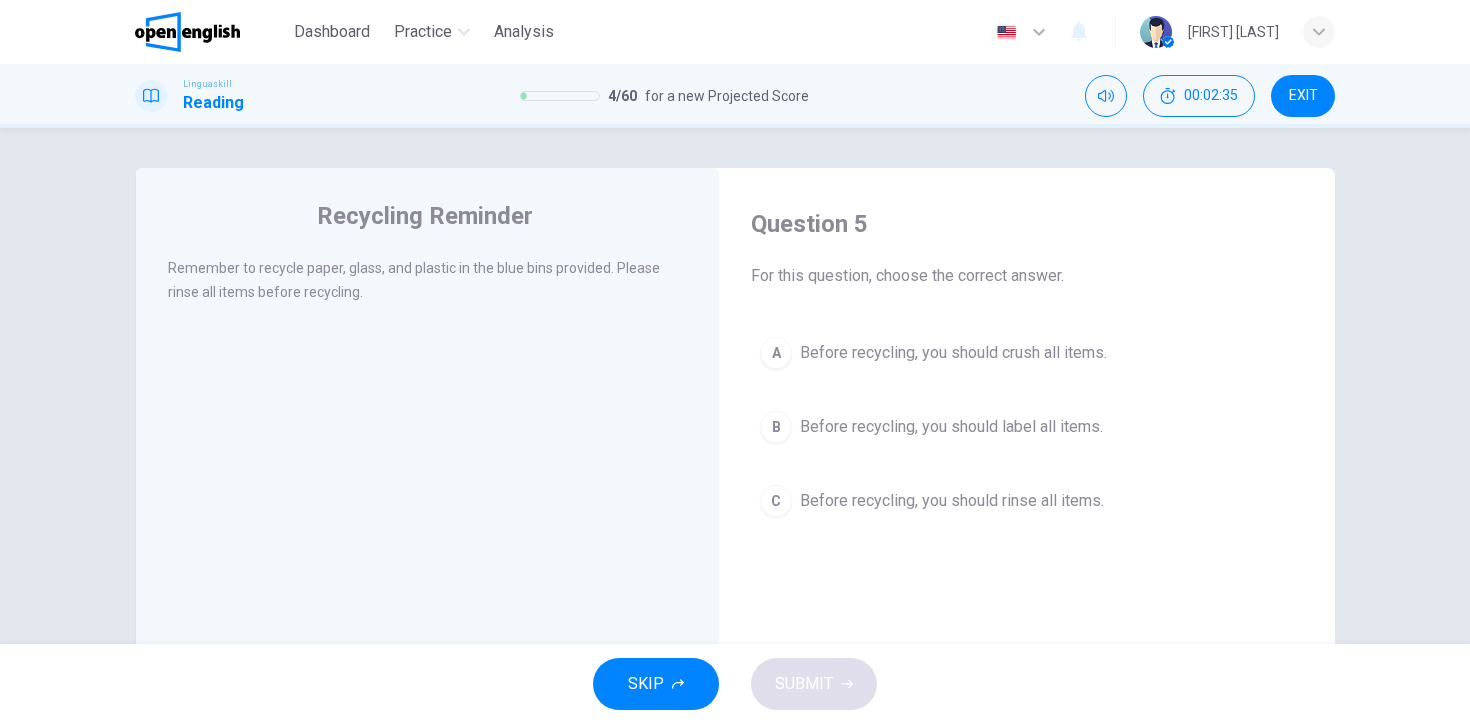 click on "Before recycling, you should rinse all items." at bounding box center [952, 501] 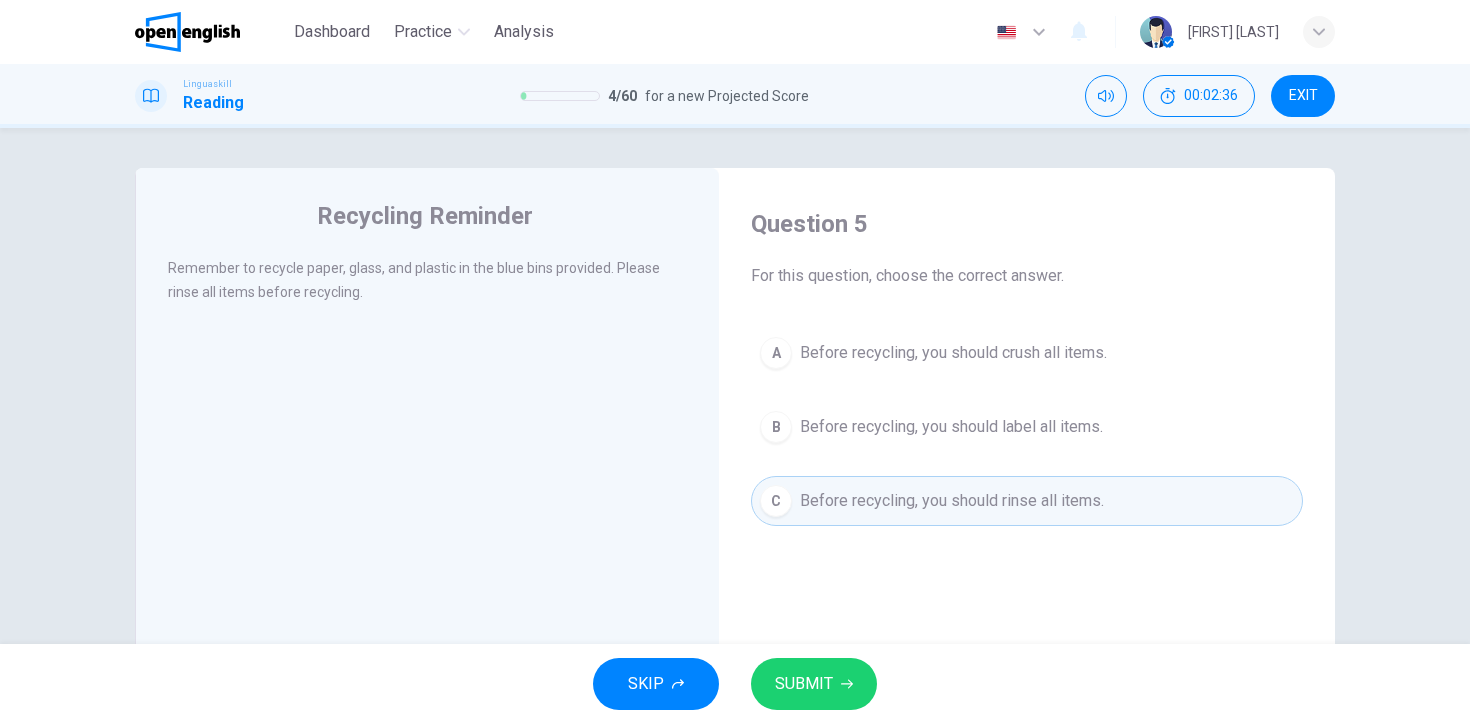 click on "SUBMIT" at bounding box center (804, 684) 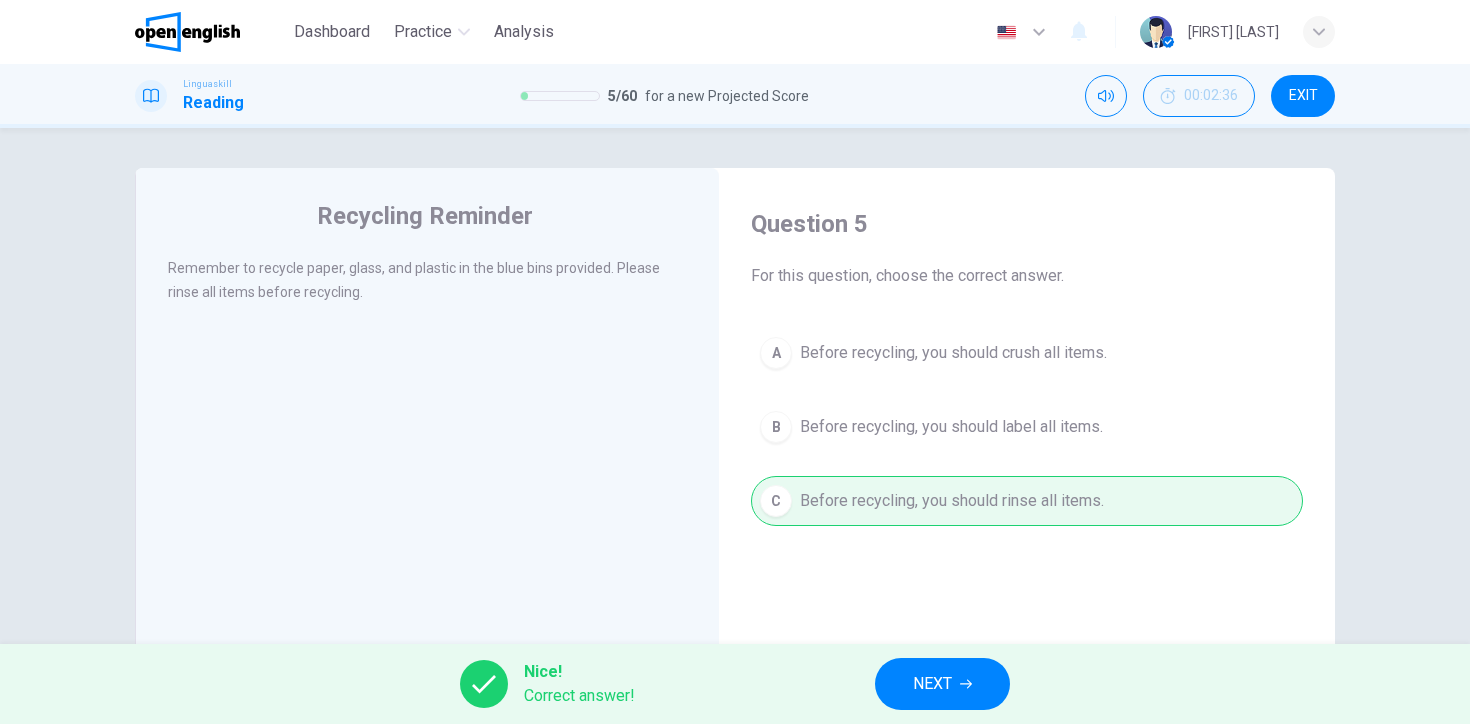 click on "NEXT" at bounding box center (932, 684) 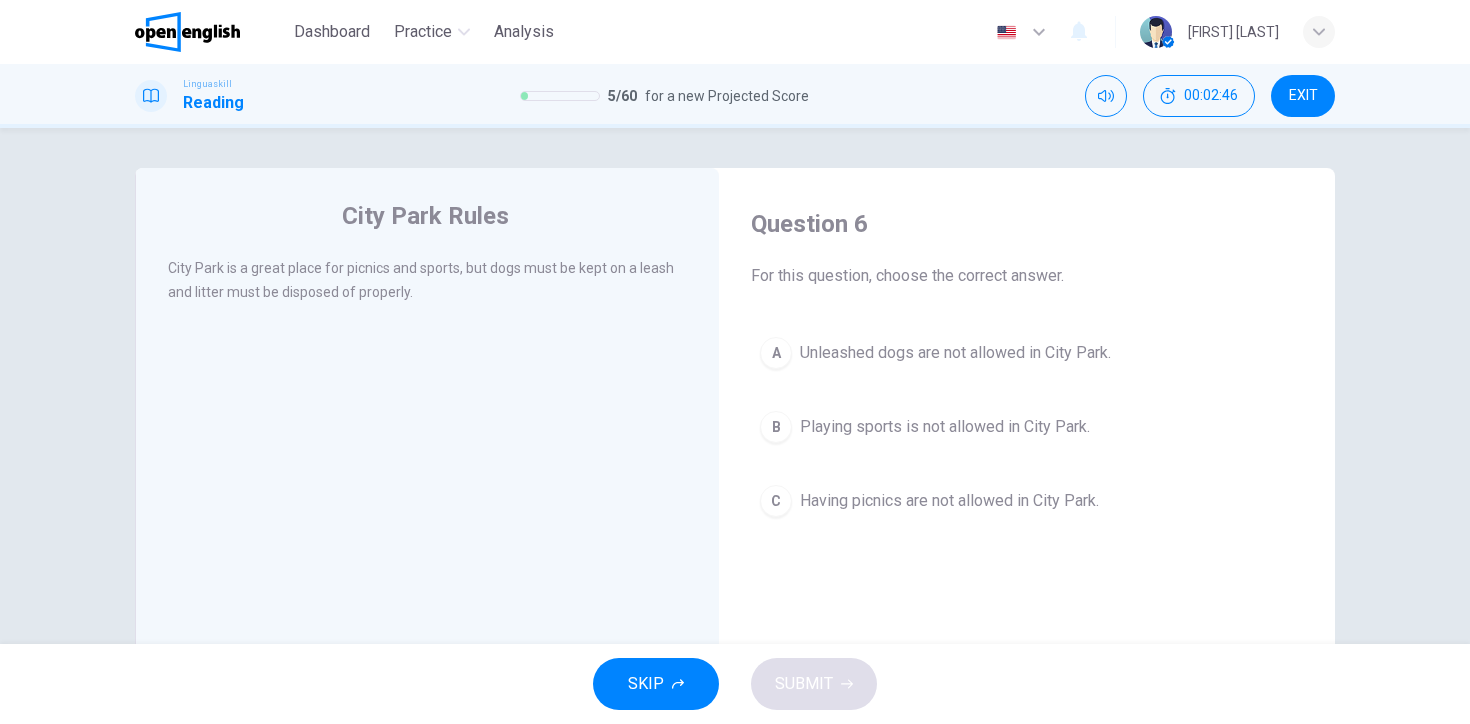 click on "Question 6 For this question, choose the correct answer. A Unleashed dogs are not allowed in [PARK]. B Playing sports is not allowed in [PARK].  C Having picnics are not allowed in [PARK]." at bounding box center [1027, 525] 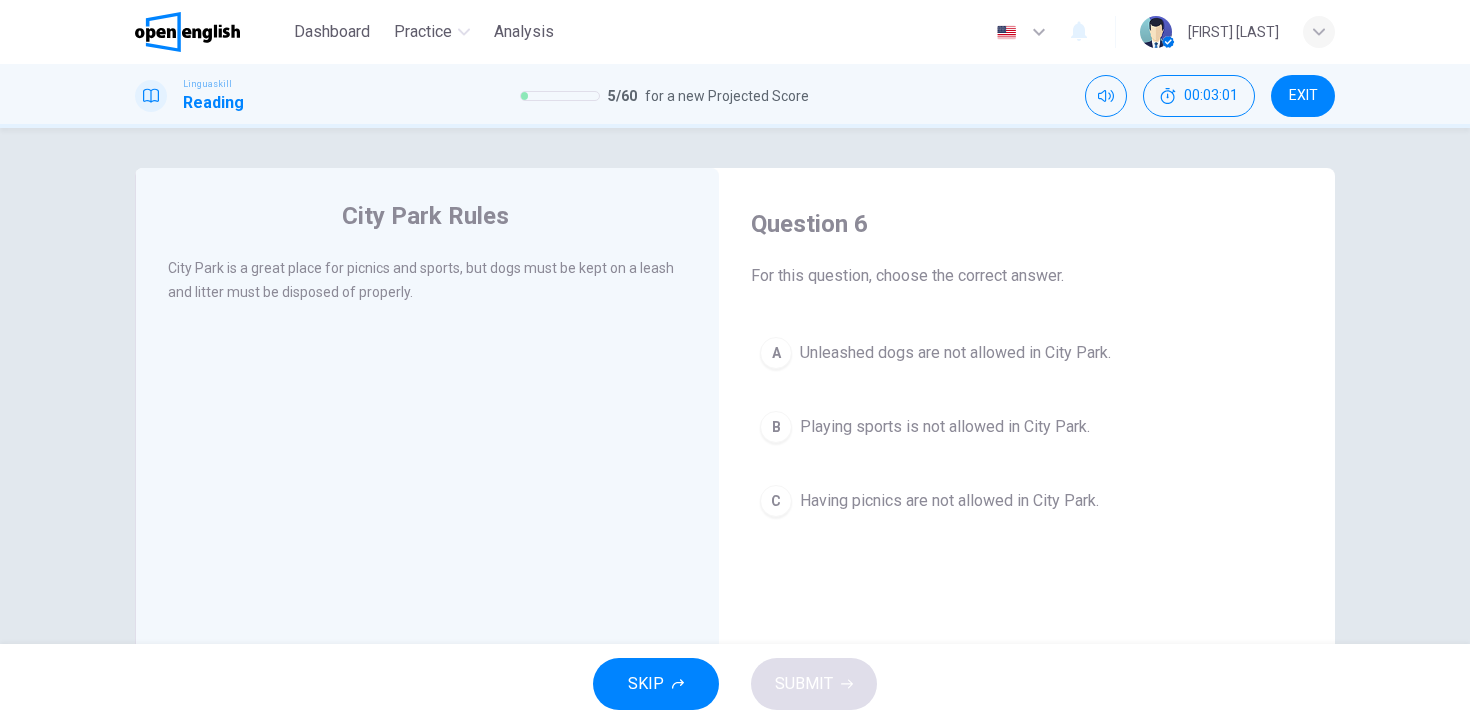 click on "A" at bounding box center [776, 353] 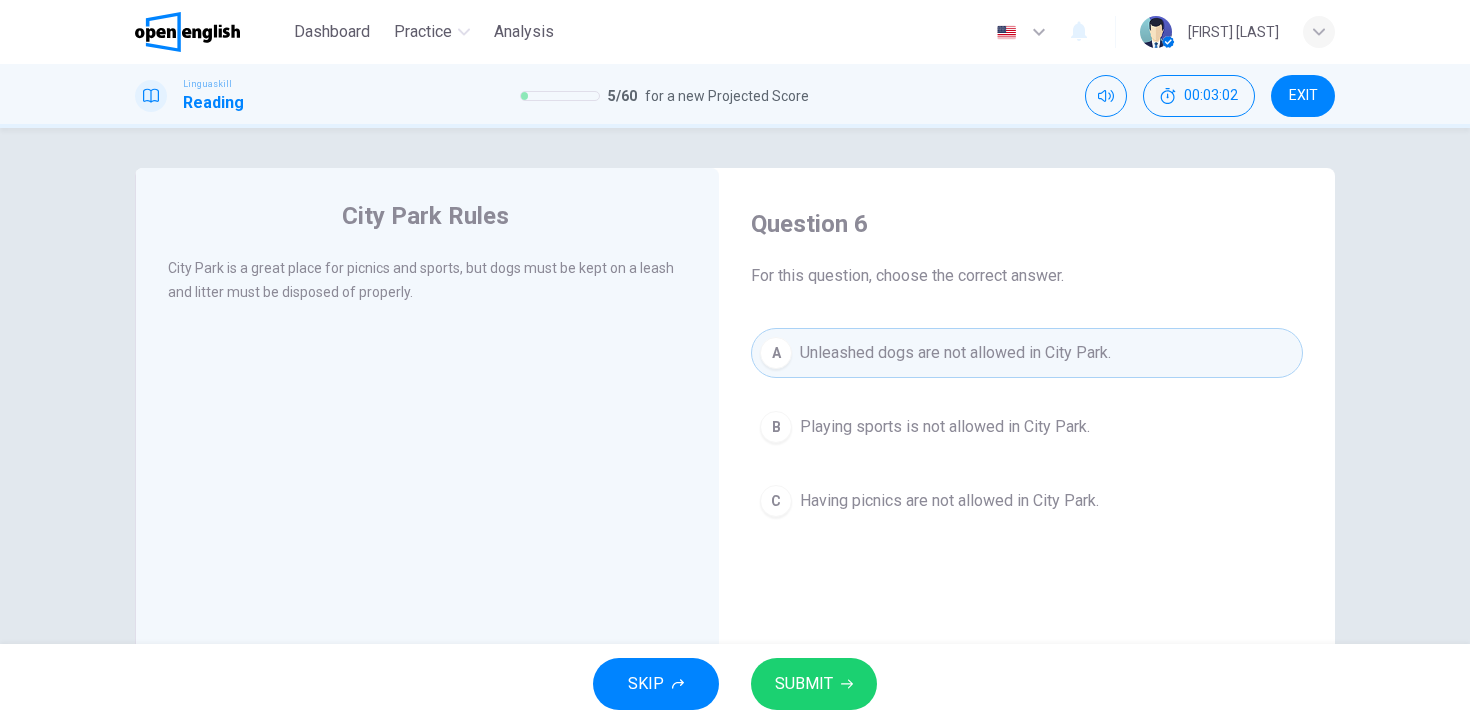 click on "SUBMIT" at bounding box center [804, 684] 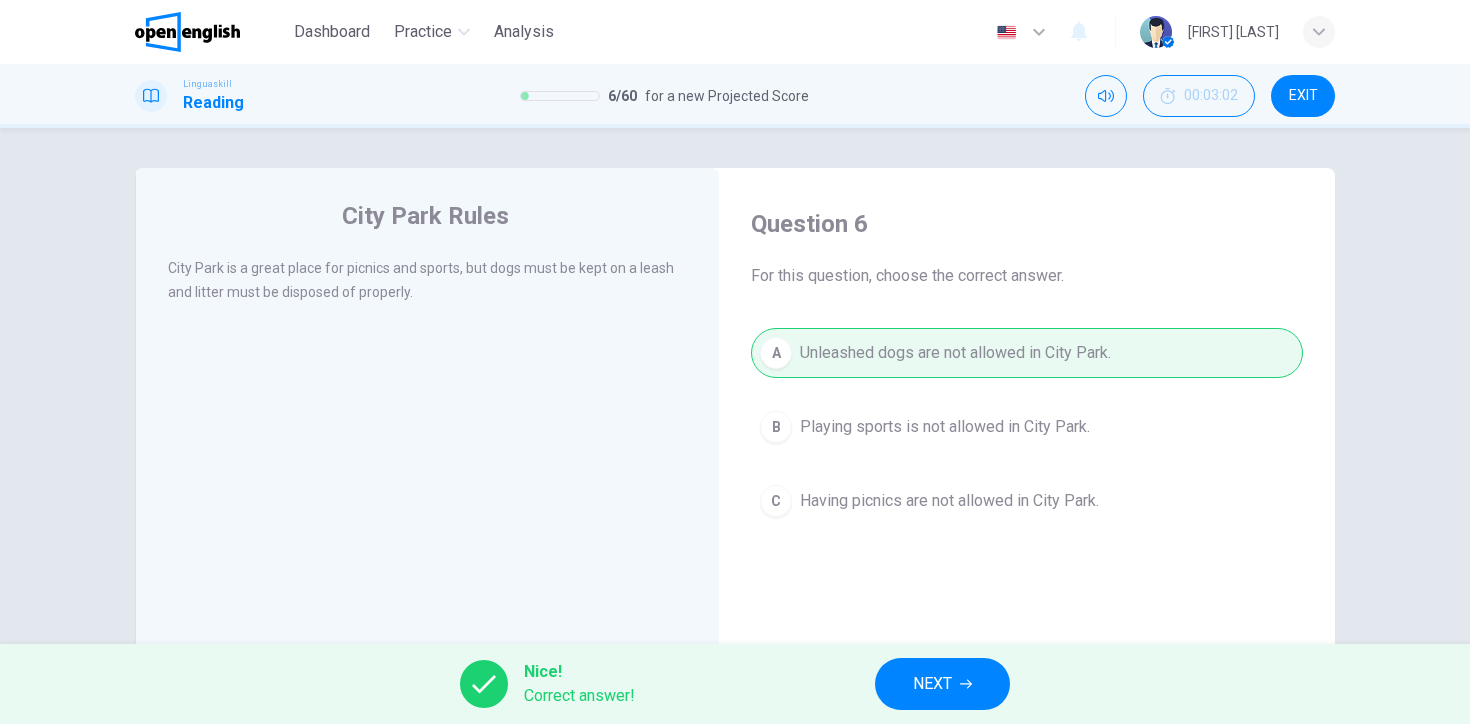 click on "NEXT" at bounding box center (932, 684) 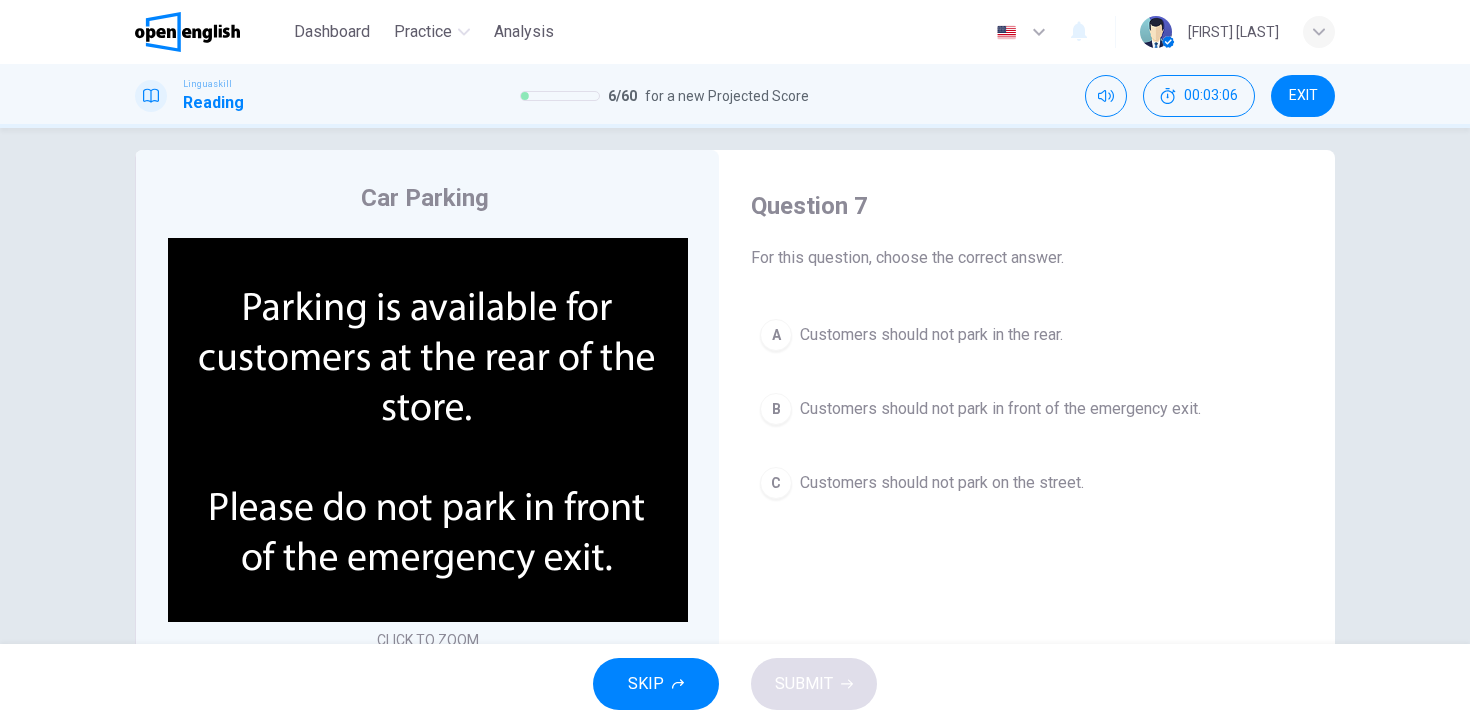 scroll, scrollTop: 31, scrollLeft: 0, axis: vertical 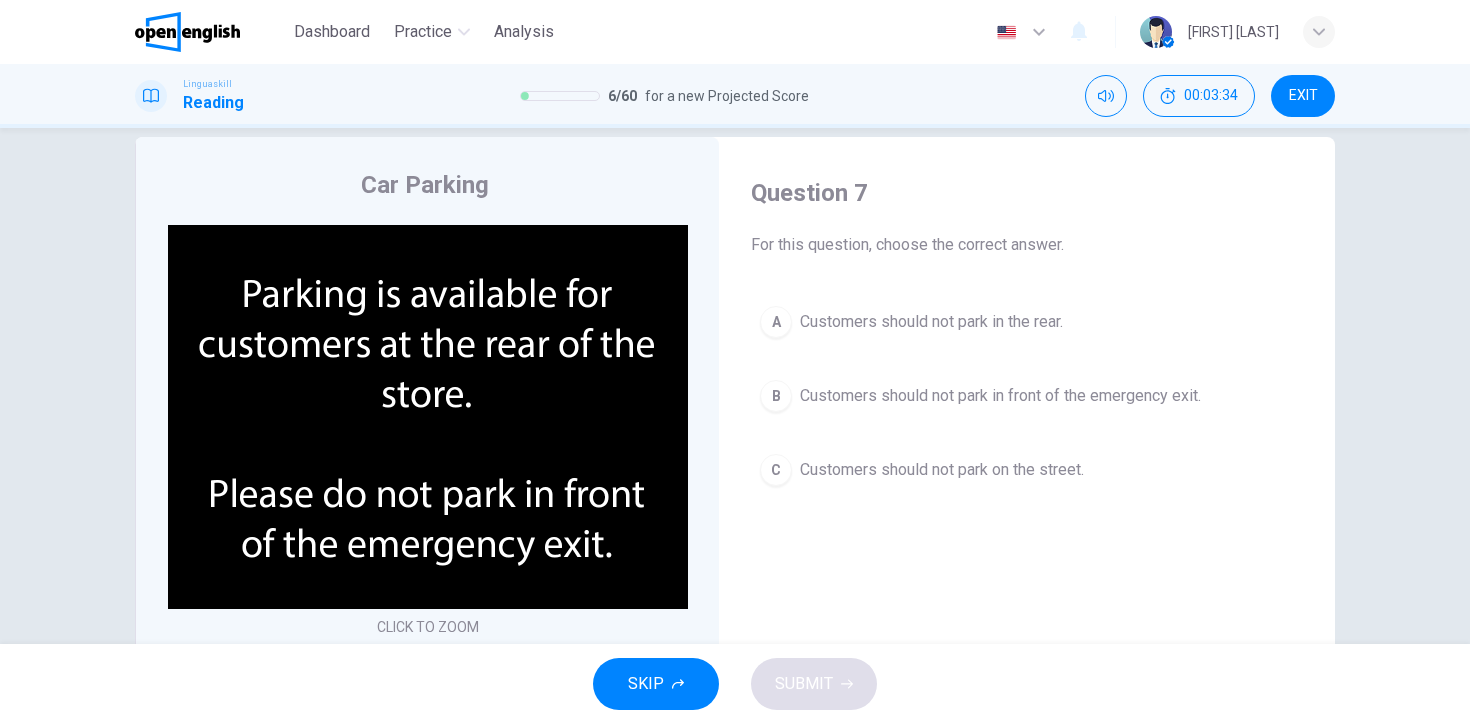 click on "Customers should not park in front of the emergency exit." at bounding box center (1000, 396) 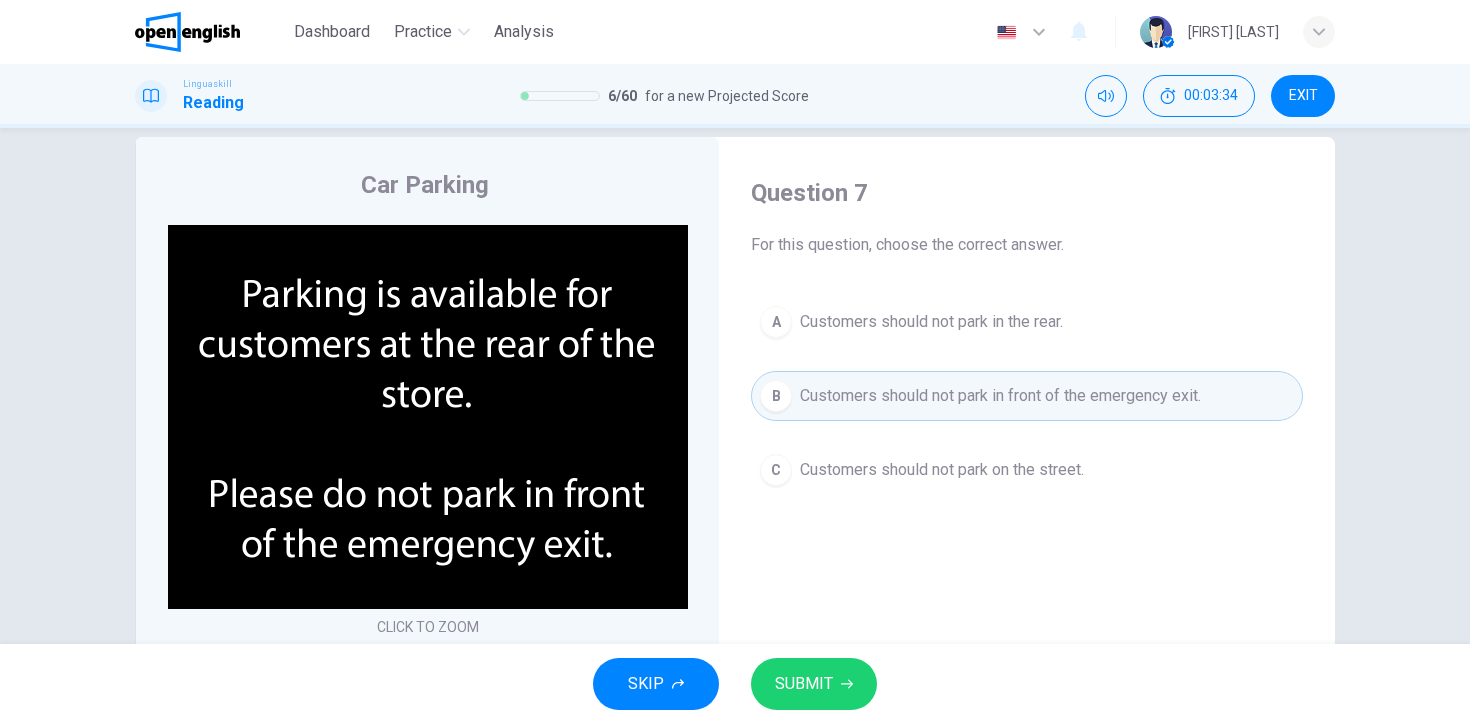 click 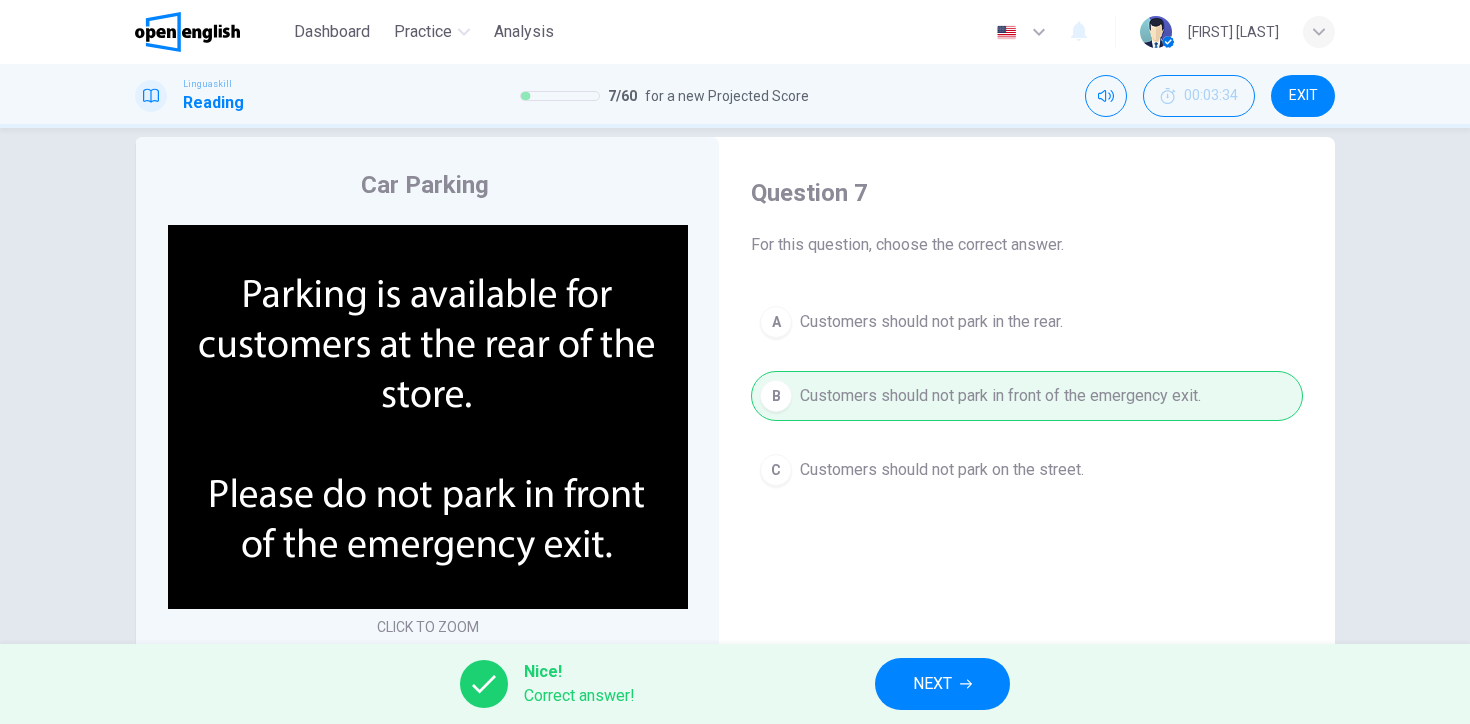 click on "NEXT" at bounding box center [932, 684] 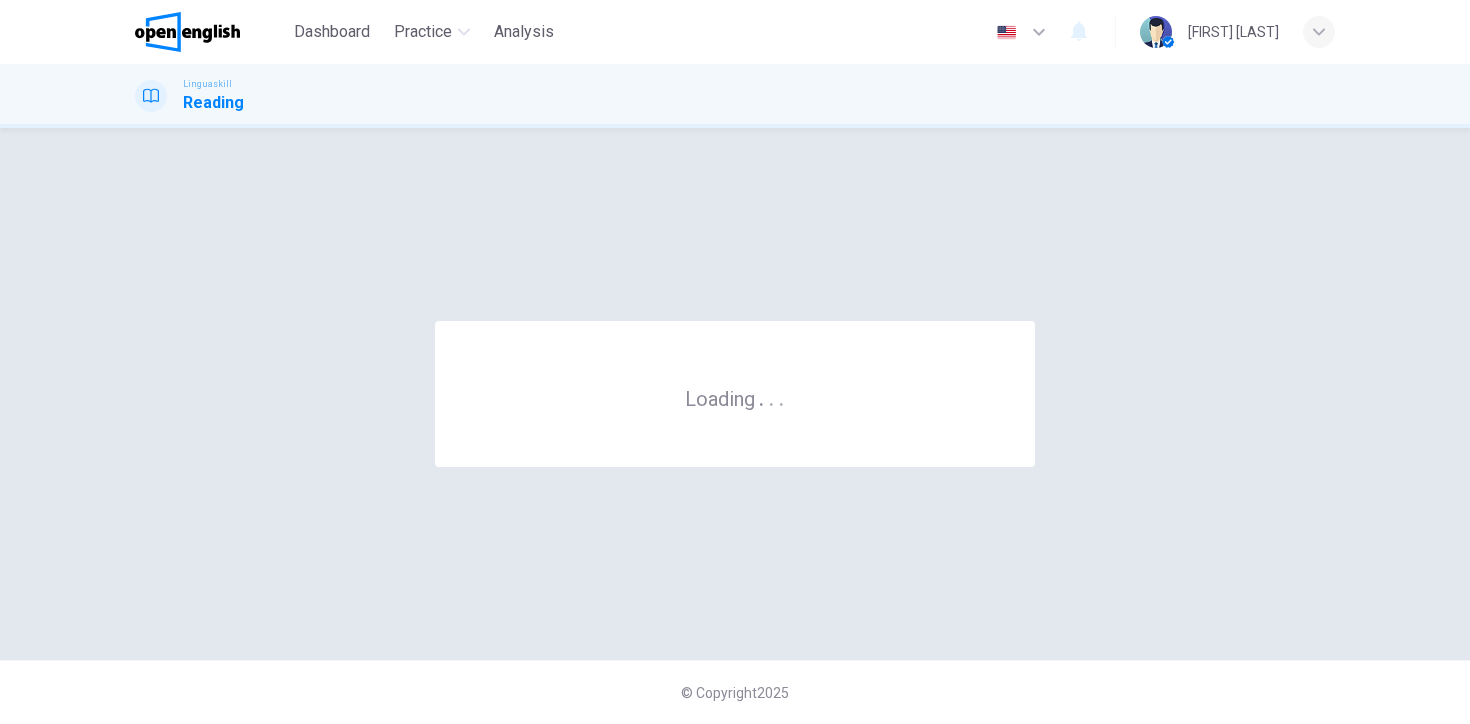 scroll, scrollTop: 0, scrollLeft: 0, axis: both 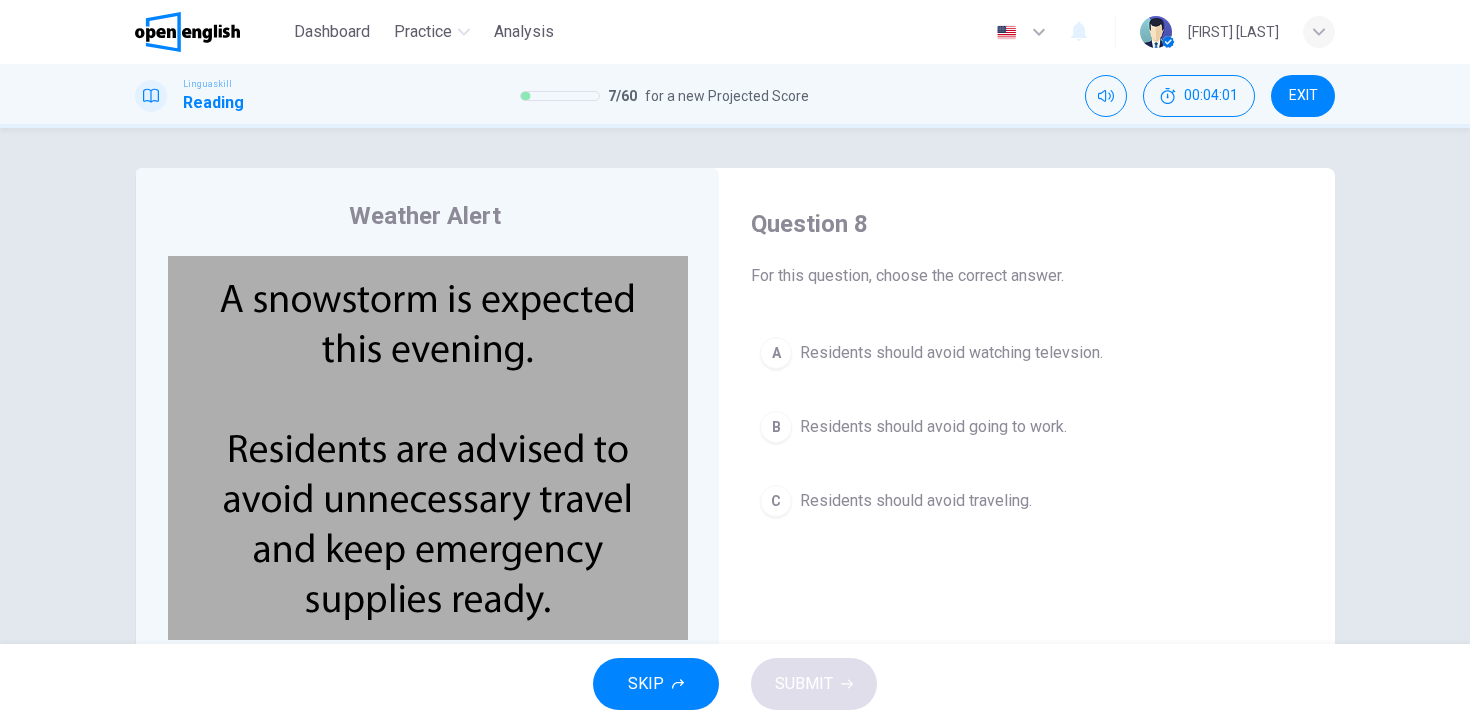 click on "Residents should avoid traveling." at bounding box center [916, 501] 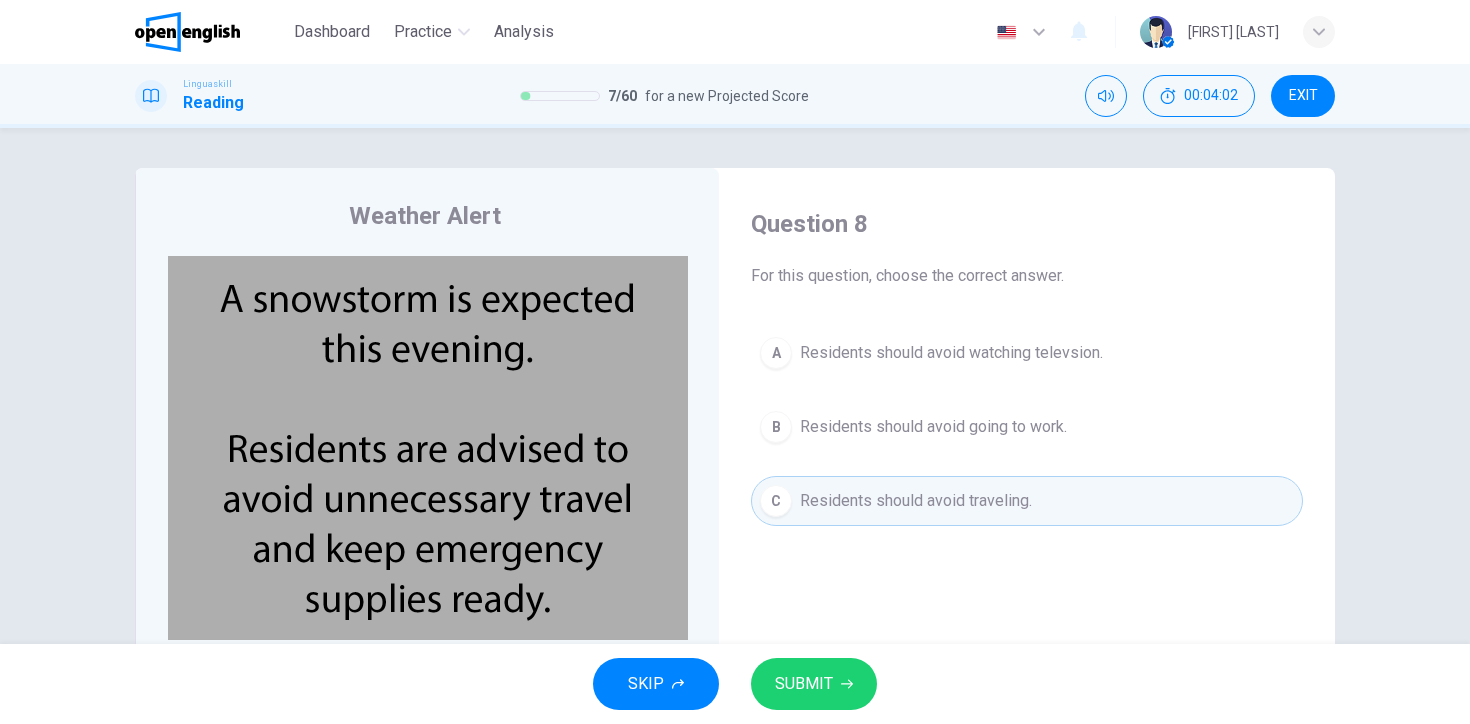 click on "SUBMIT" at bounding box center [804, 684] 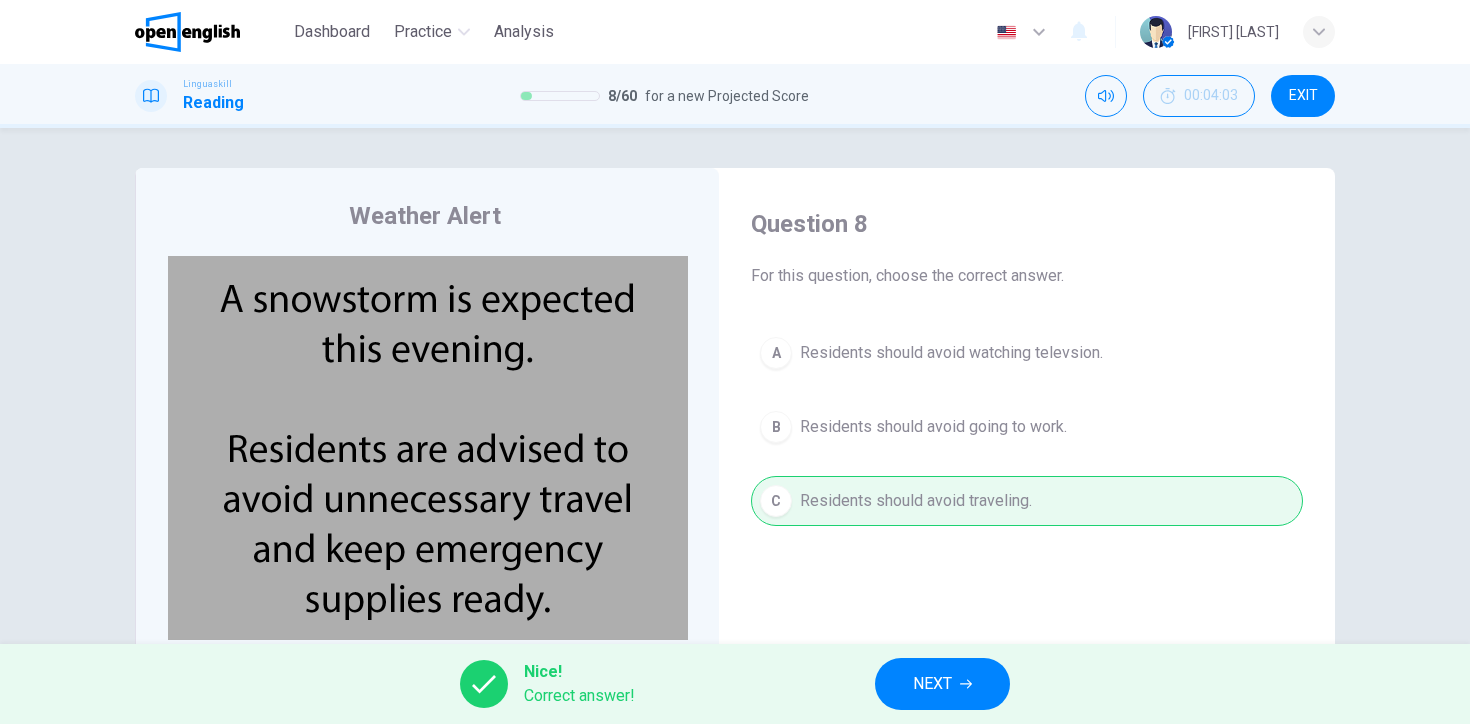click on "NEXT" at bounding box center (942, 684) 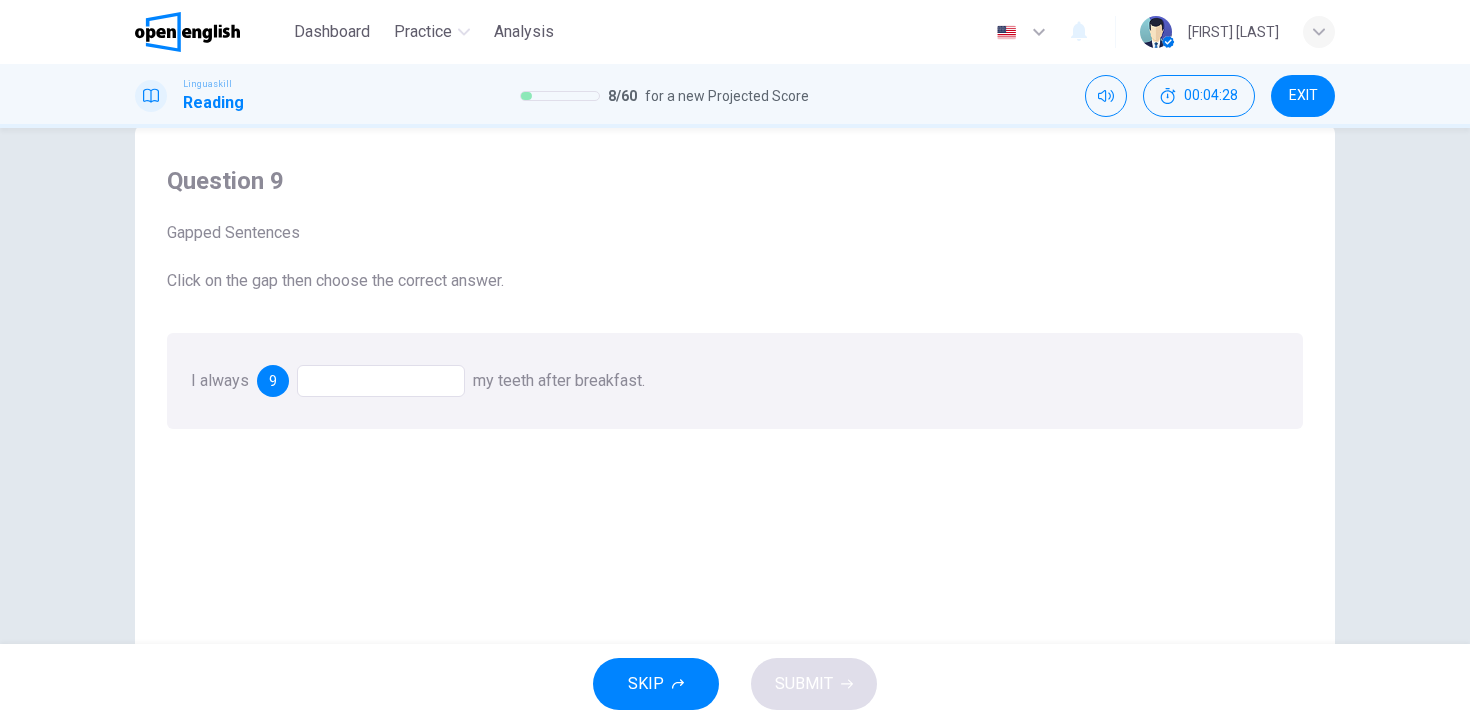 scroll, scrollTop: 47, scrollLeft: 0, axis: vertical 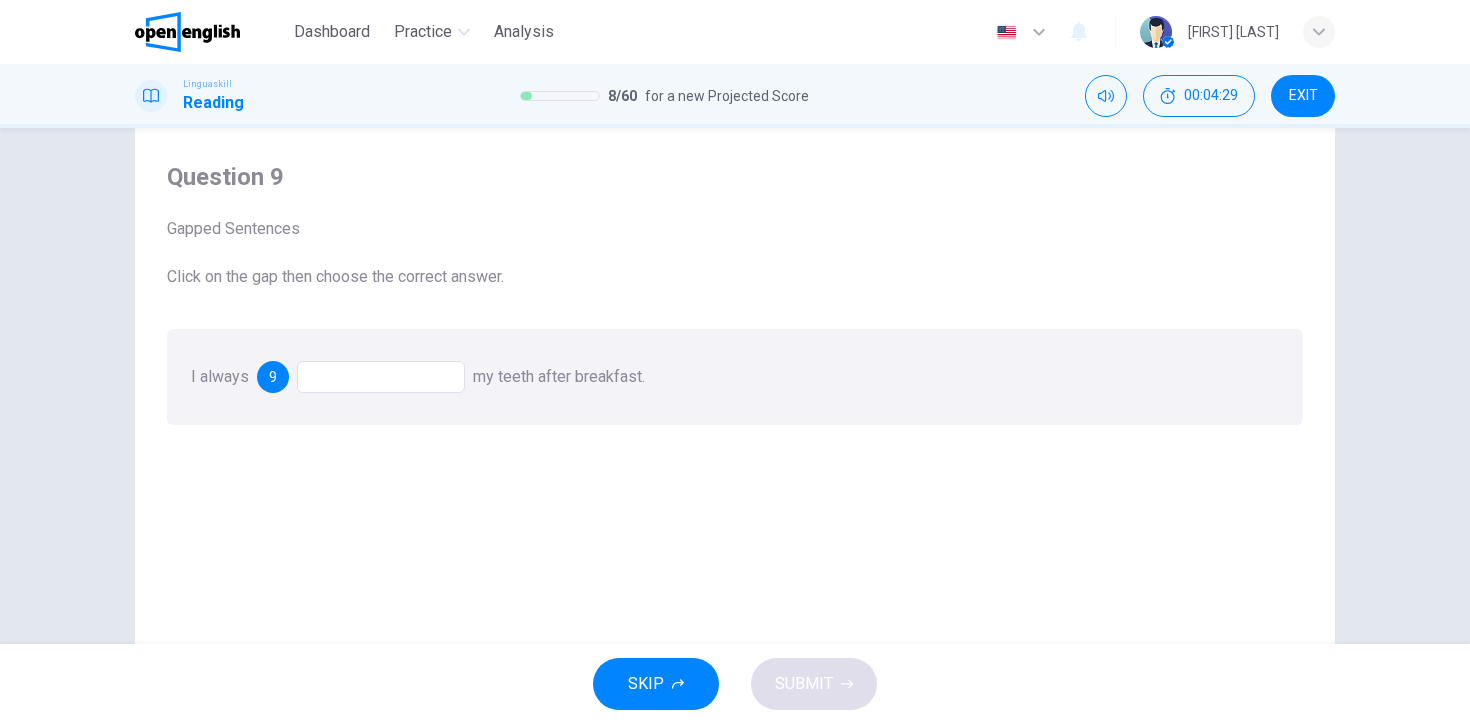 click at bounding box center [381, 377] 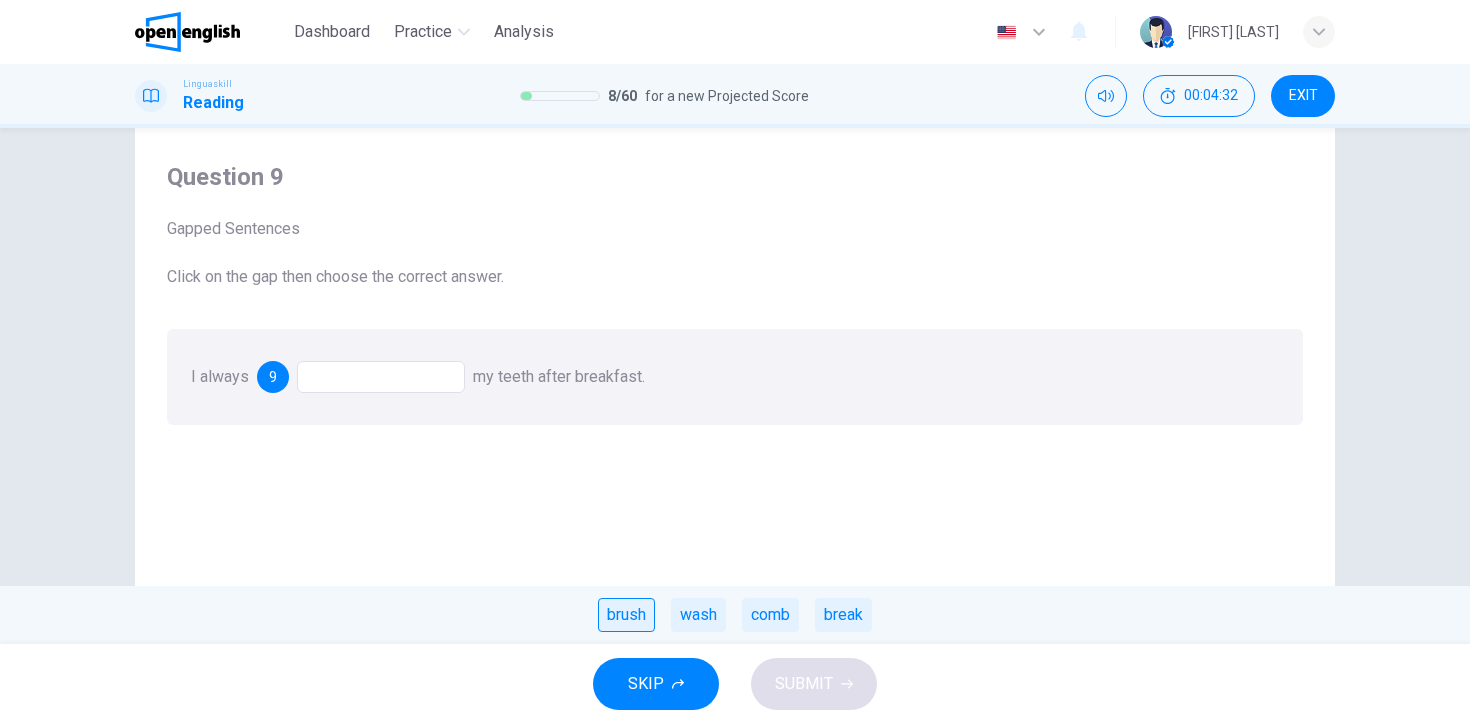 click on "brush" at bounding box center [626, 615] 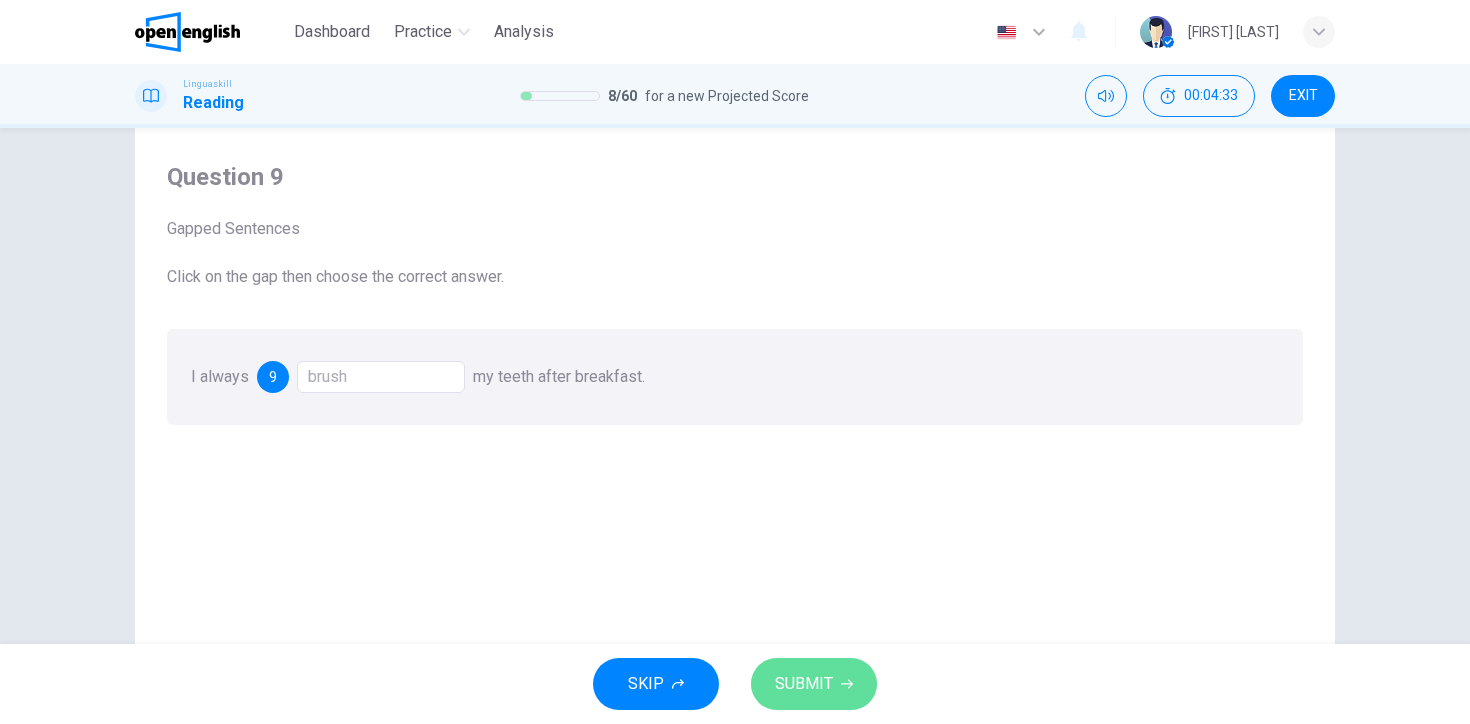 click on "SUBMIT" at bounding box center (804, 684) 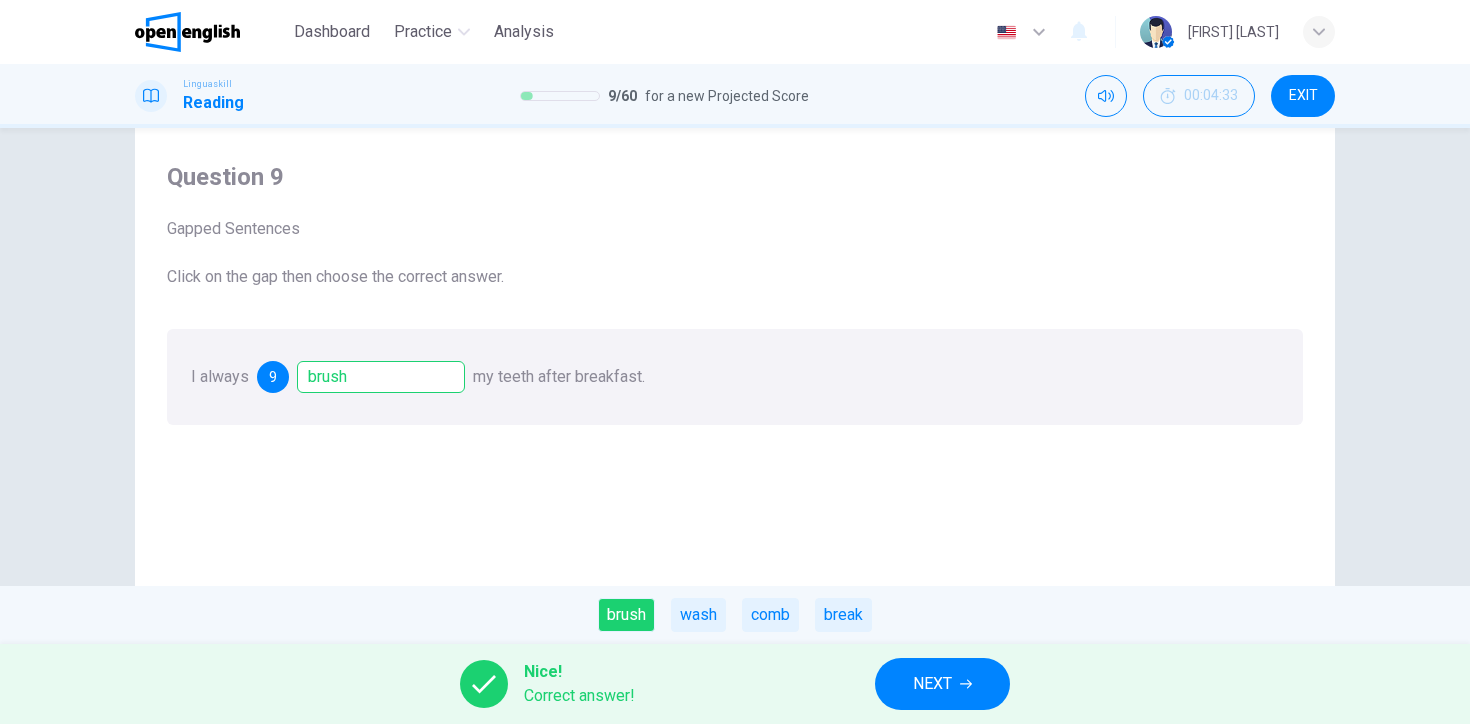 click on "NEXT" at bounding box center (932, 684) 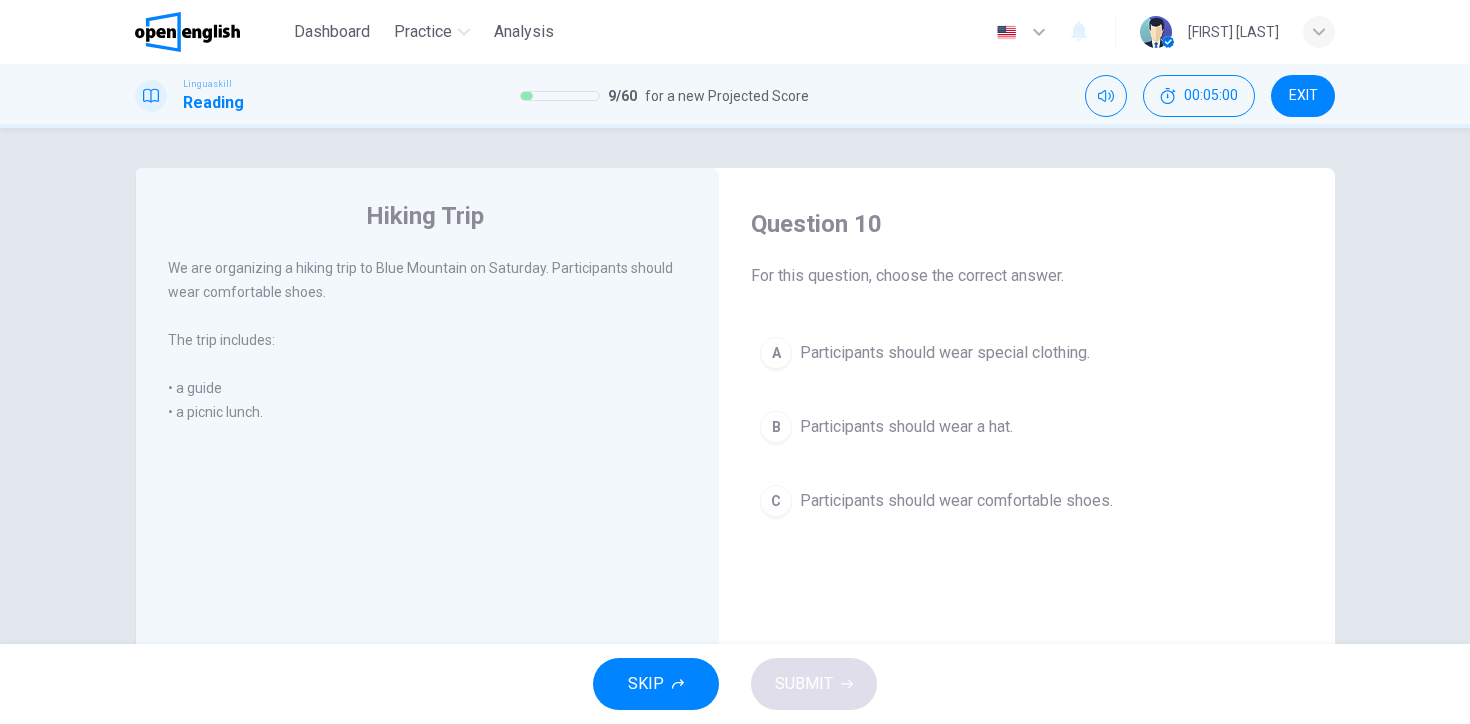 click on "C" at bounding box center [776, 501] 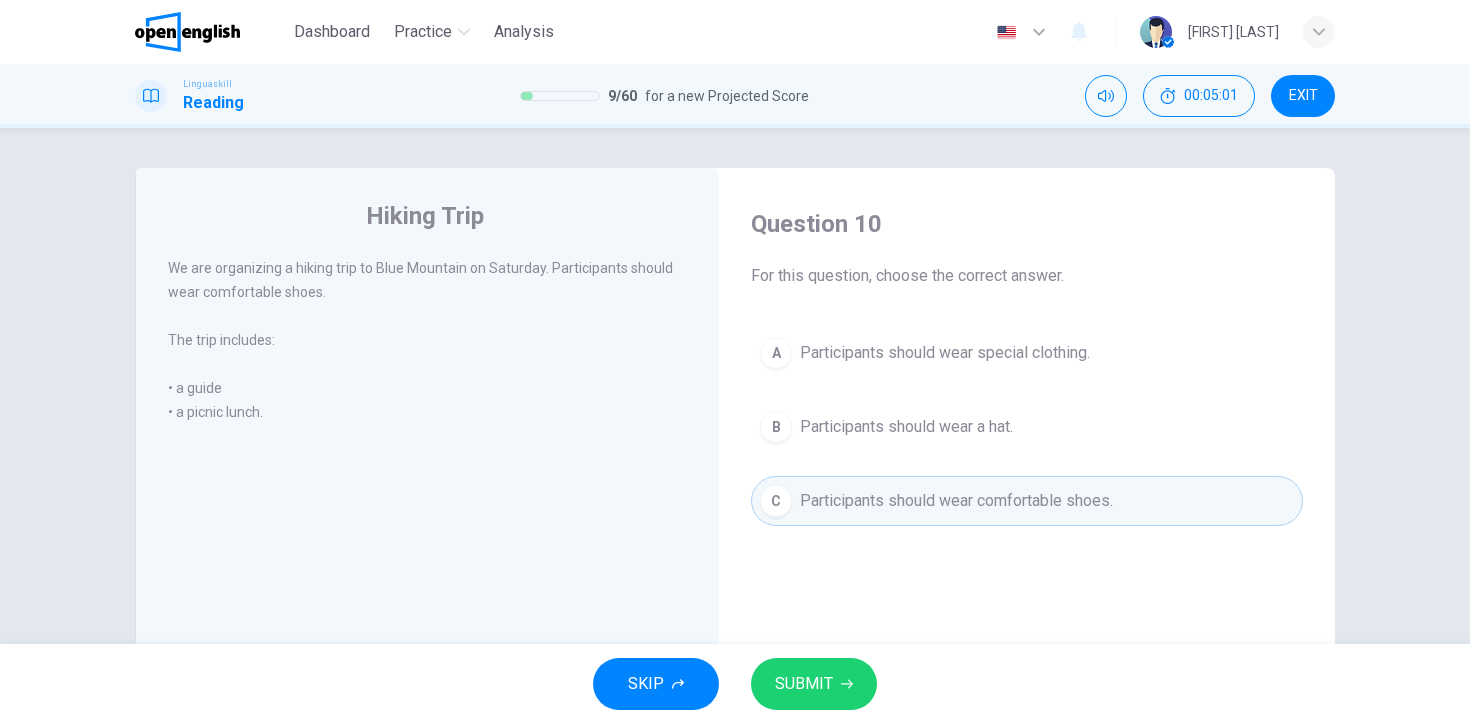 click on "SUBMIT" at bounding box center (804, 684) 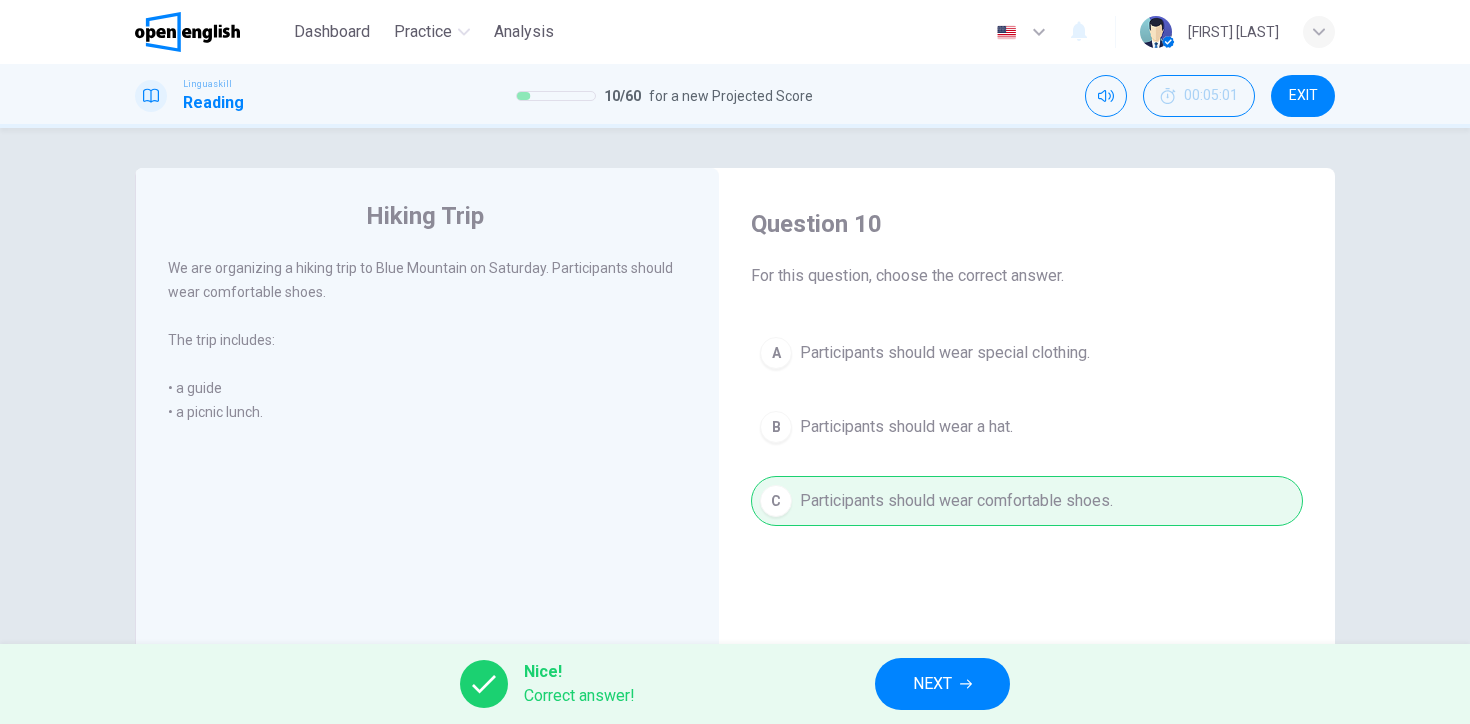 click on "NEXT" at bounding box center [932, 684] 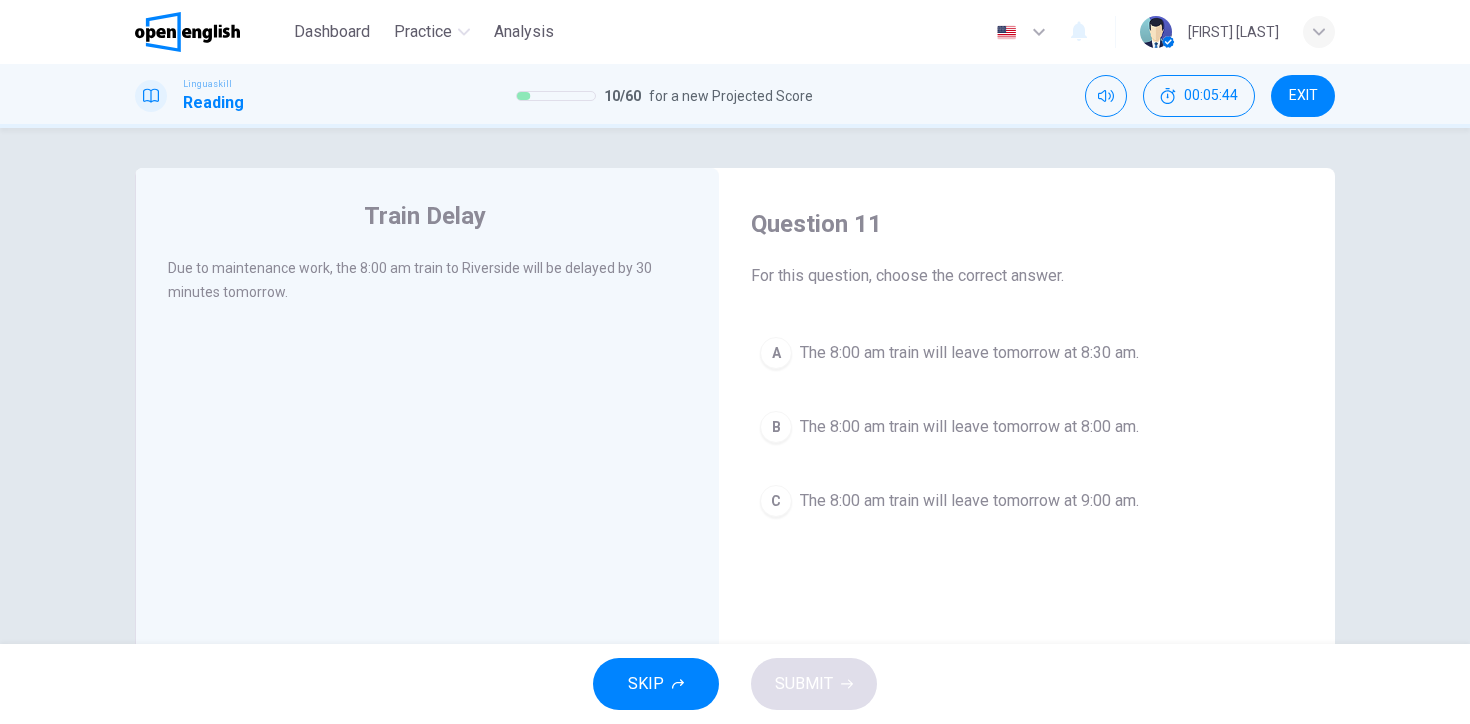 click on "A The 8:00 am train will leave tomorrow at 8:30 am." at bounding box center (1027, 353) 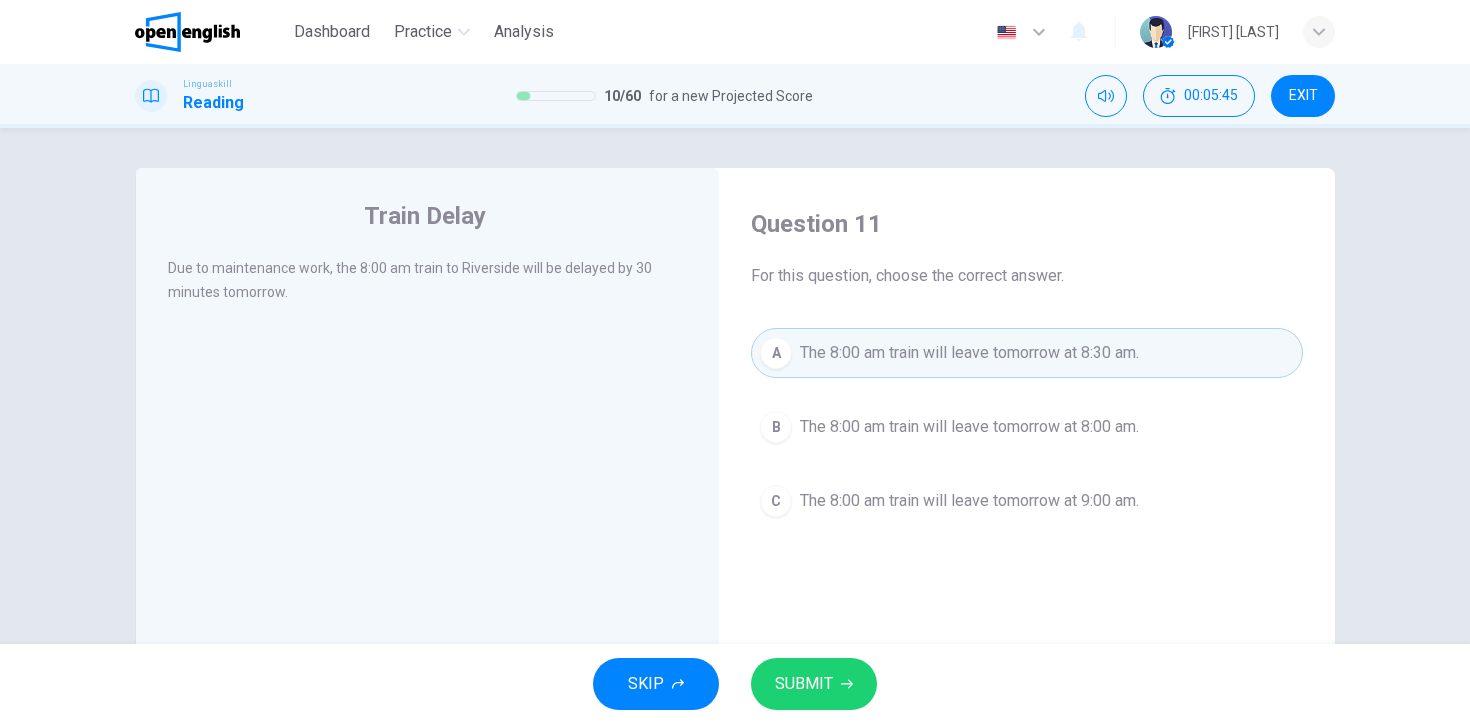 click 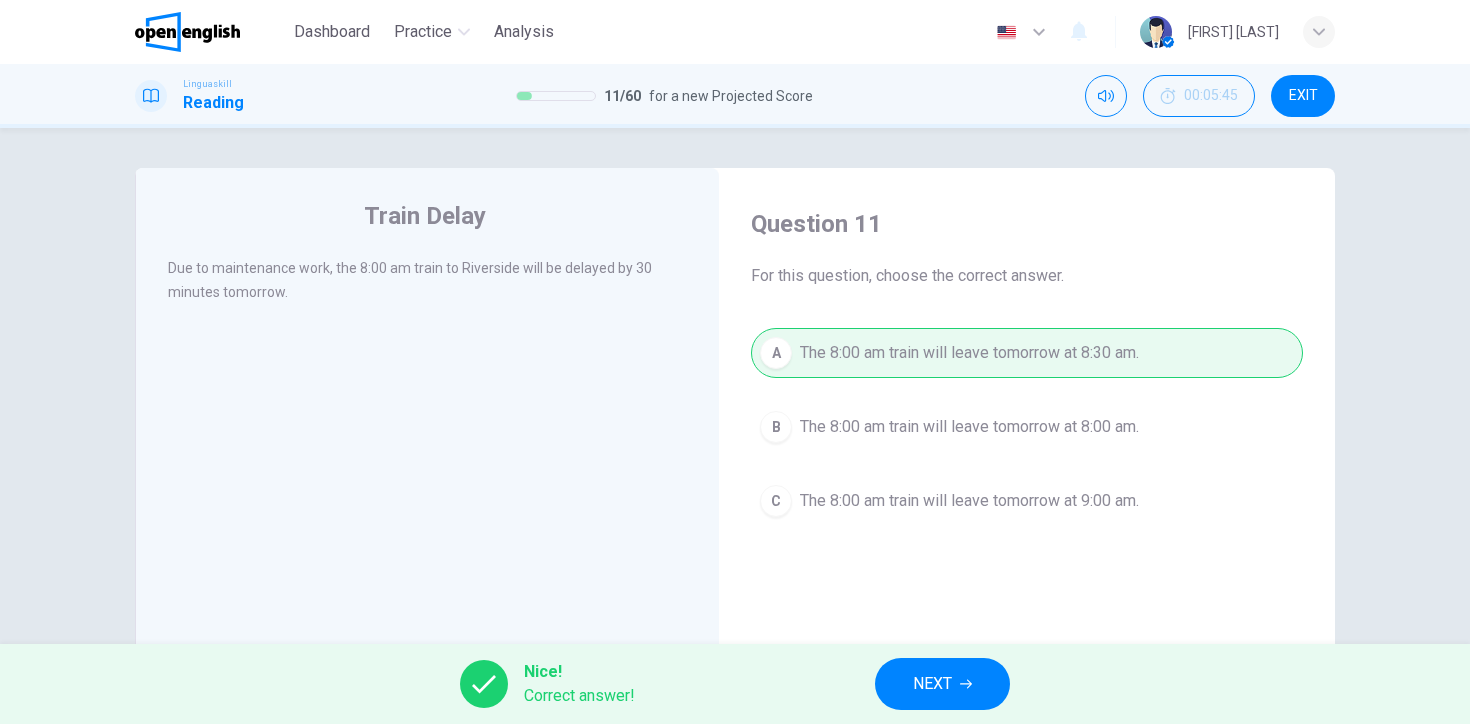 click on "NEXT" at bounding box center [942, 684] 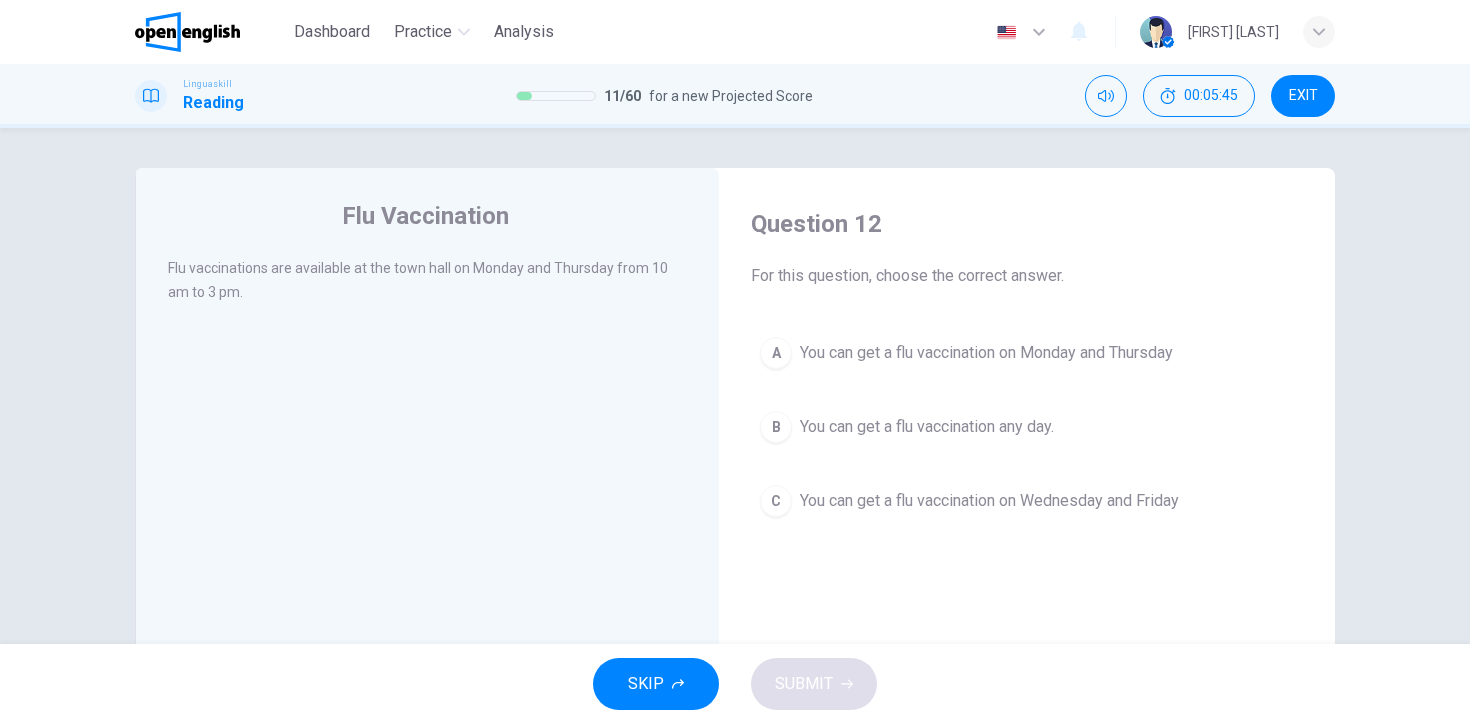 click on "You can get a flu vaccination on Wednesday and Friday" at bounding box center (989, 501) 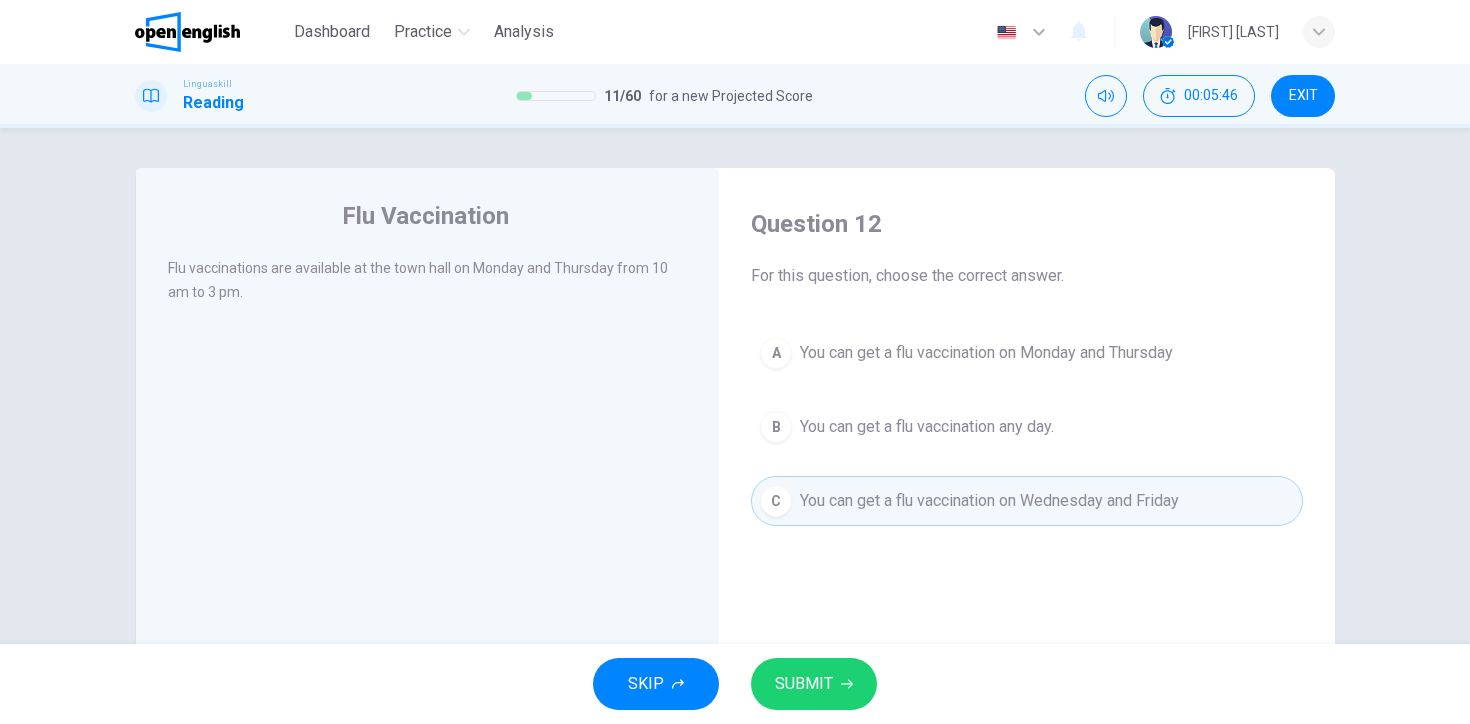 click on "SUBMIT" at bounding box center [804, 684] 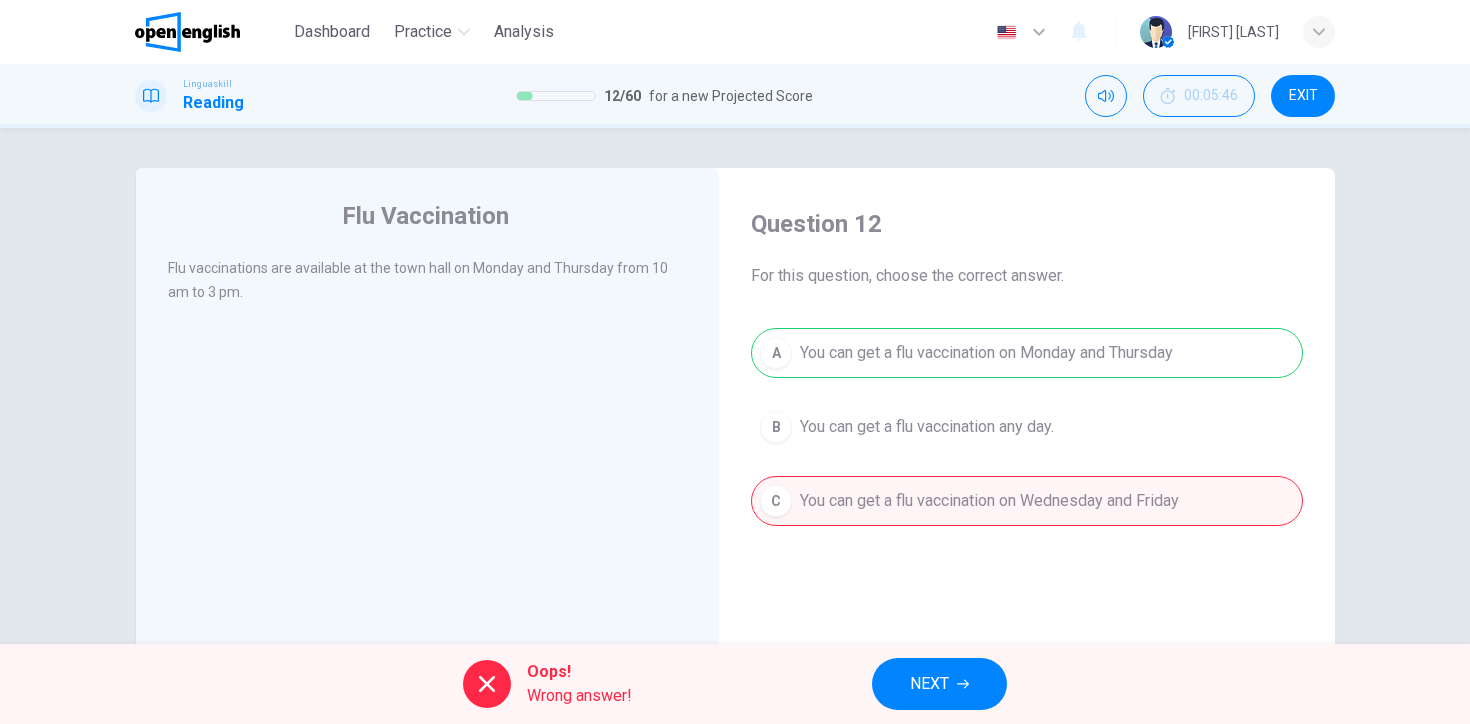 click on "NEXT" at bounding box center (929, 684) 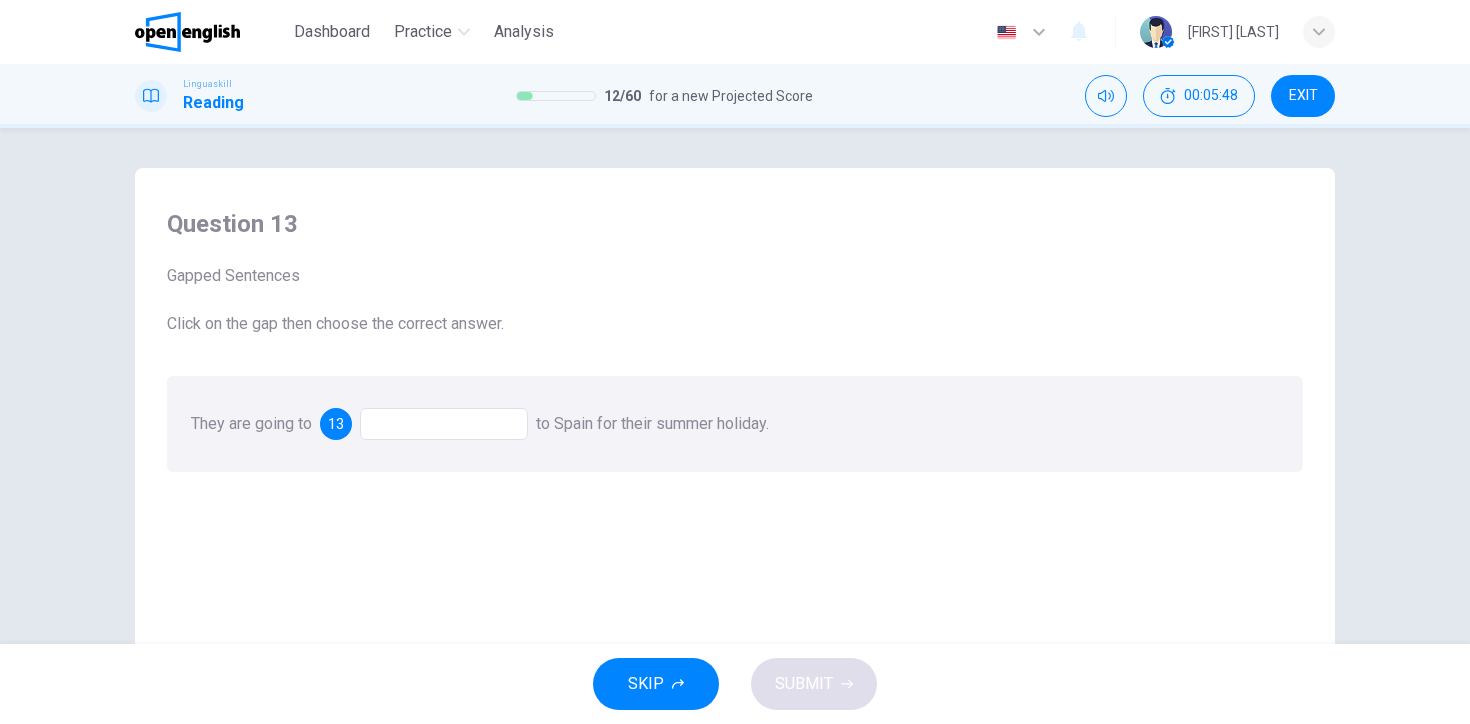 click on "13" at bounding box center [336, 424] 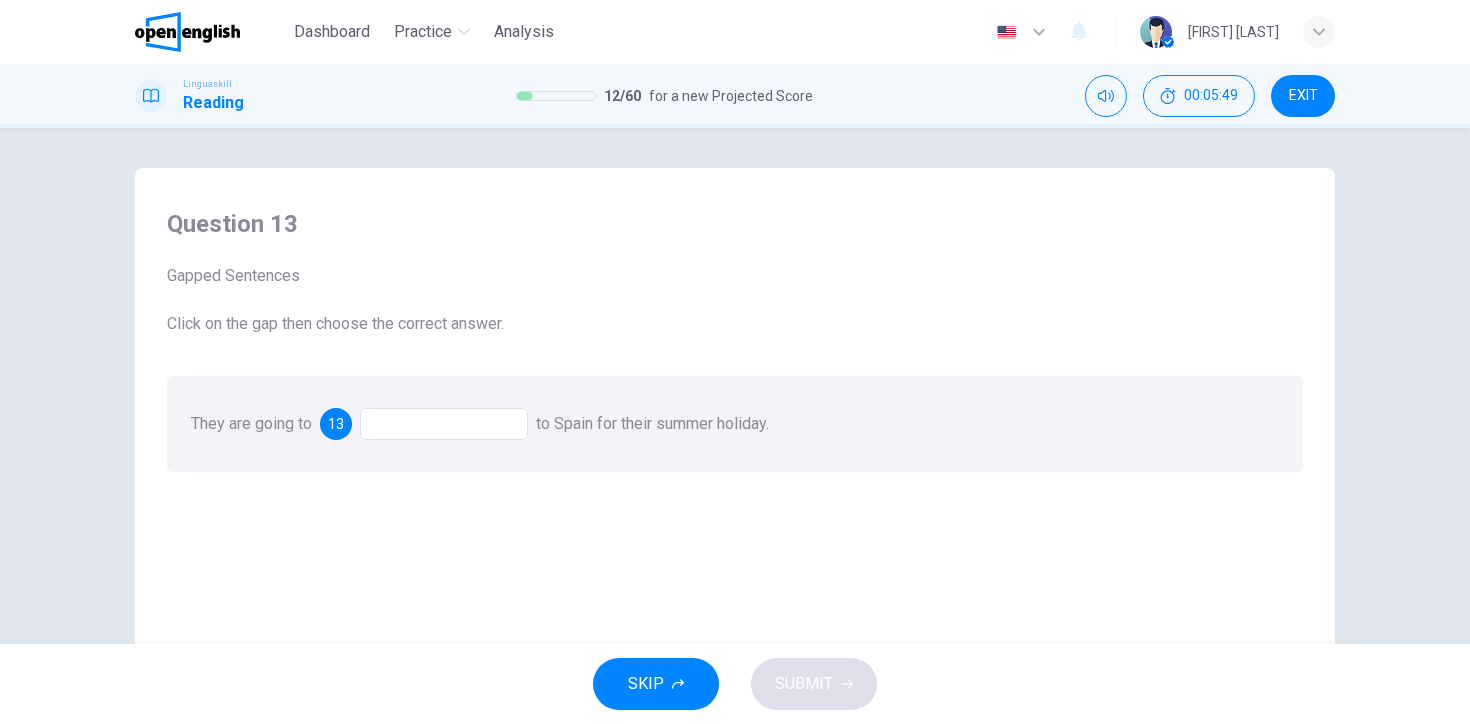 click at bounding box center (444, 424) 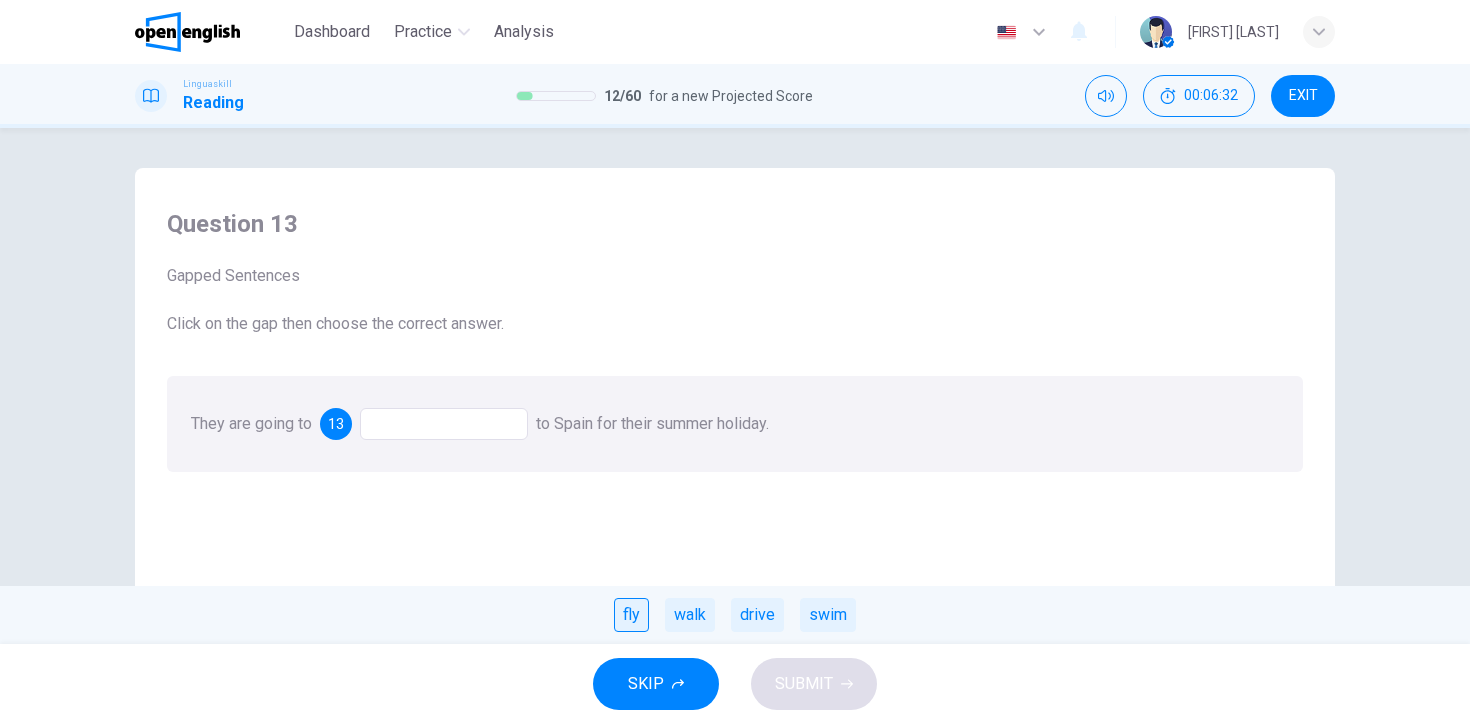 click on "fly" at bounding box center [631, 615] 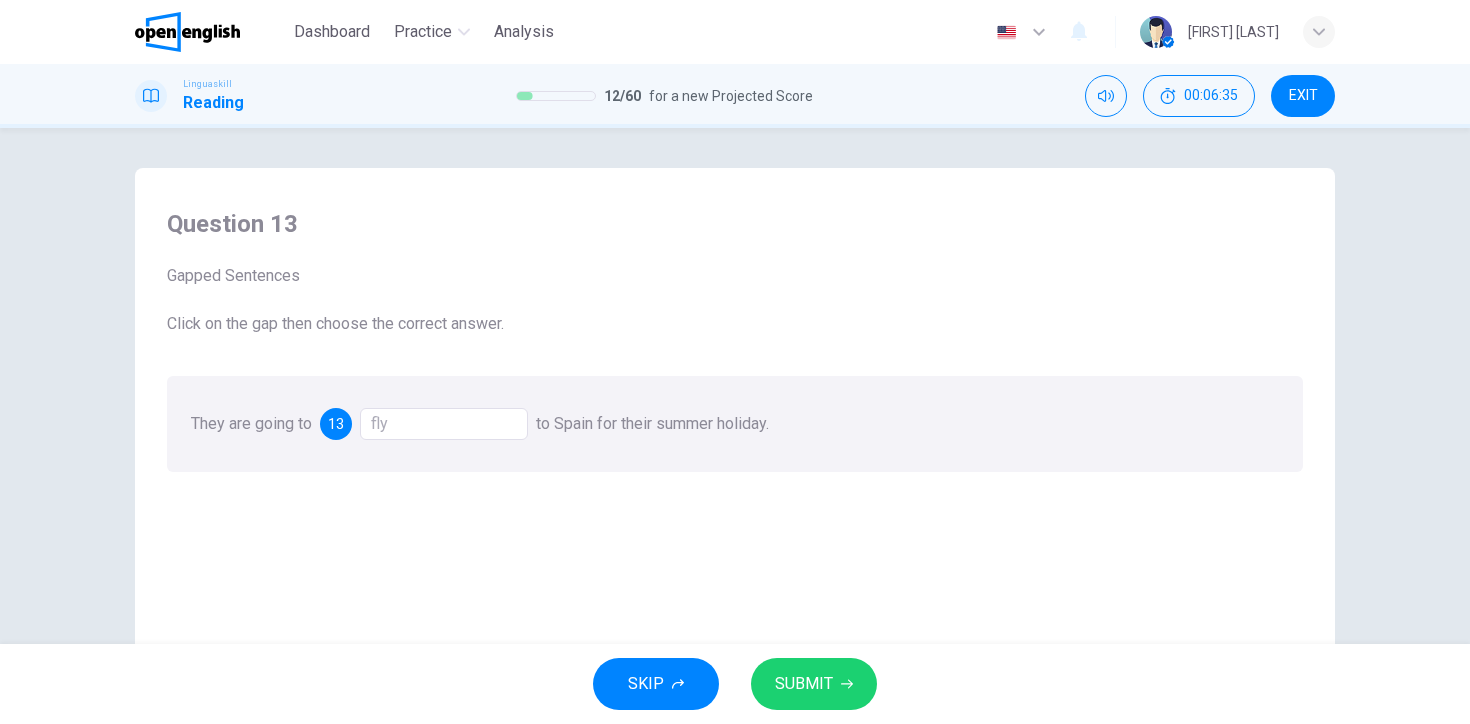 click on "SUBMIT" at bounding box center (814, 684) 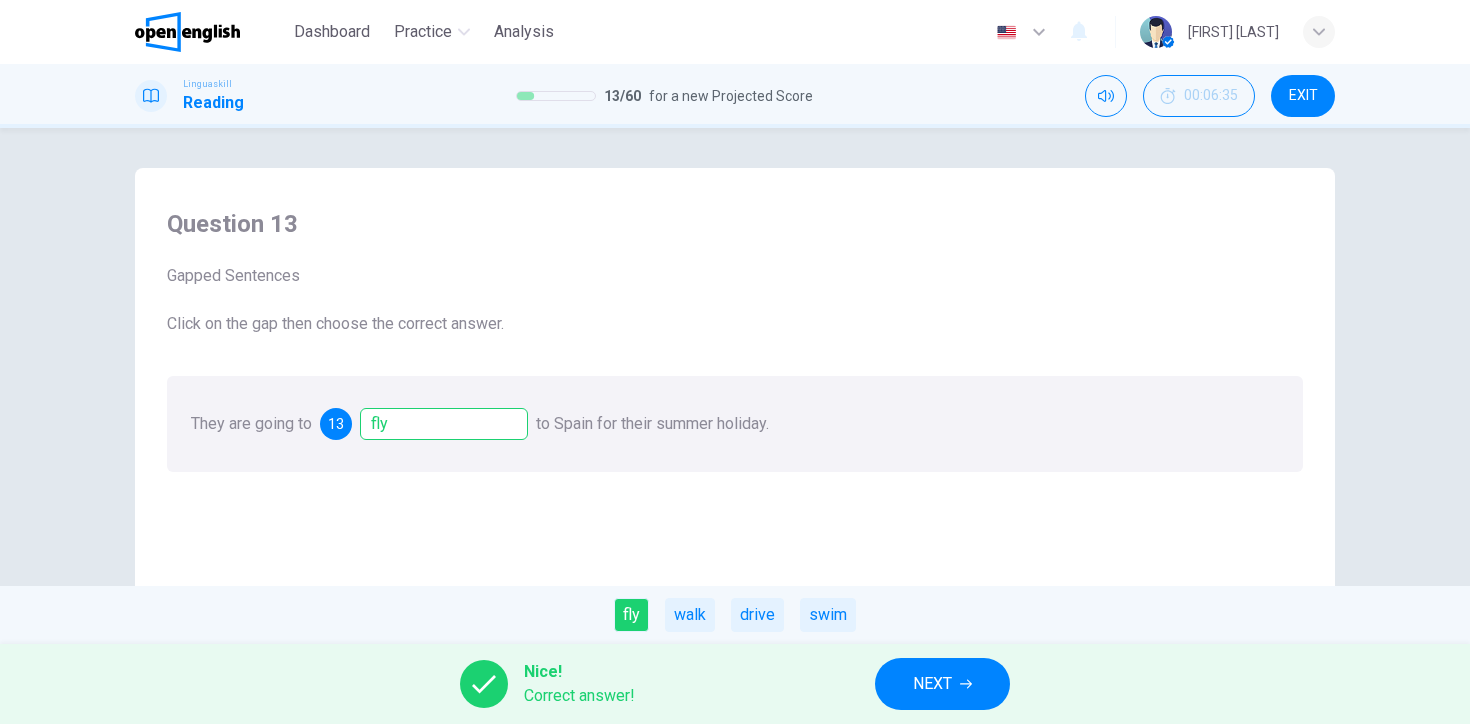 click on "Nice! Correct answer! NEXT" at bounding box center [735, 684] 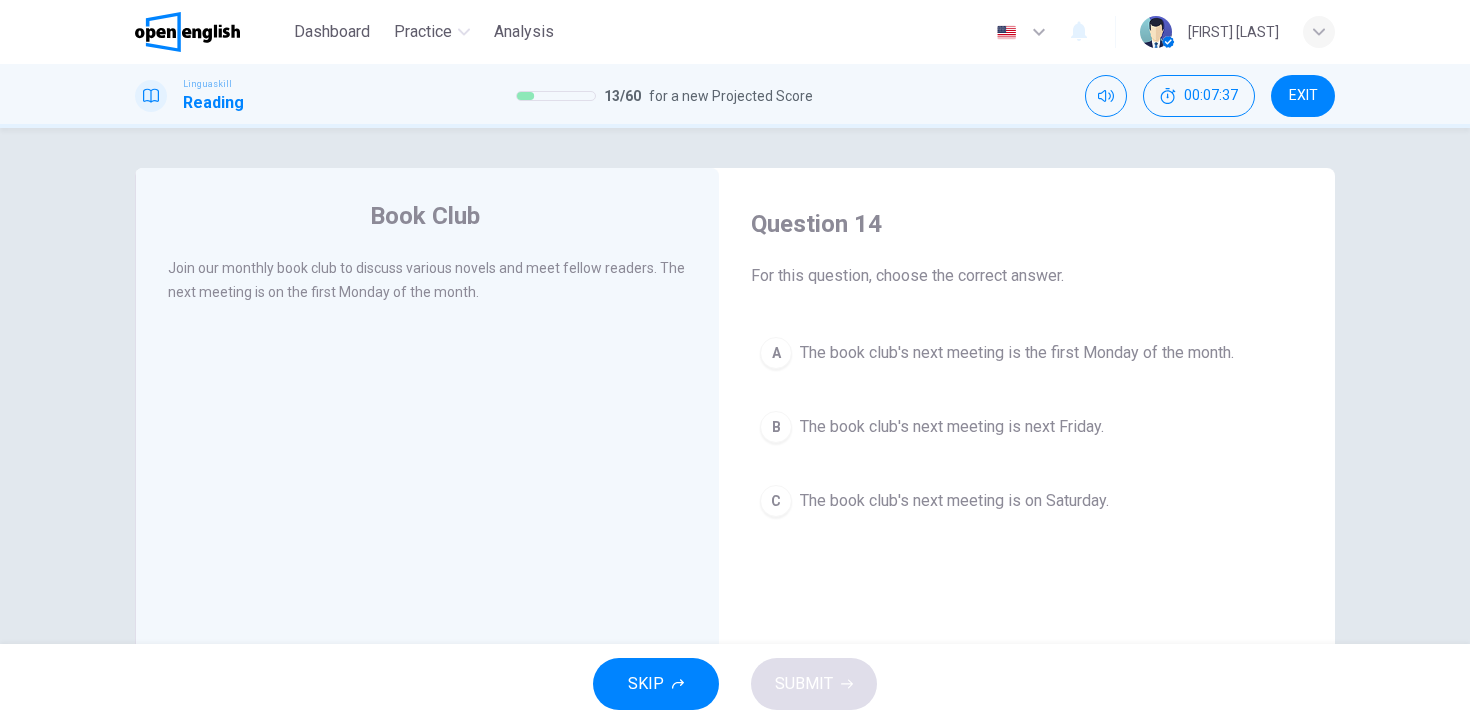 click on "A The book club's next meeting is the first Monday of the month." at bounding box center [1027, 353] 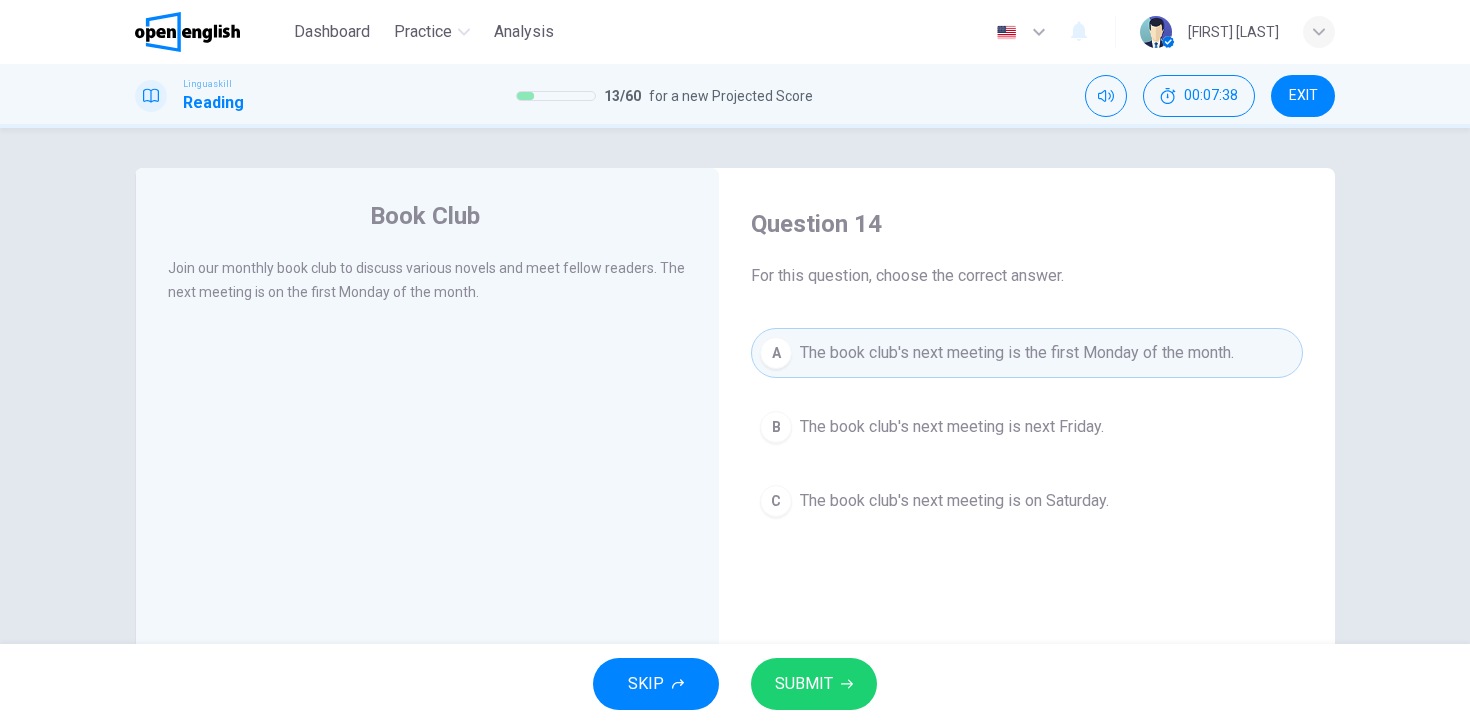 click on "SUBMIT" at bounding box center [814, 684] 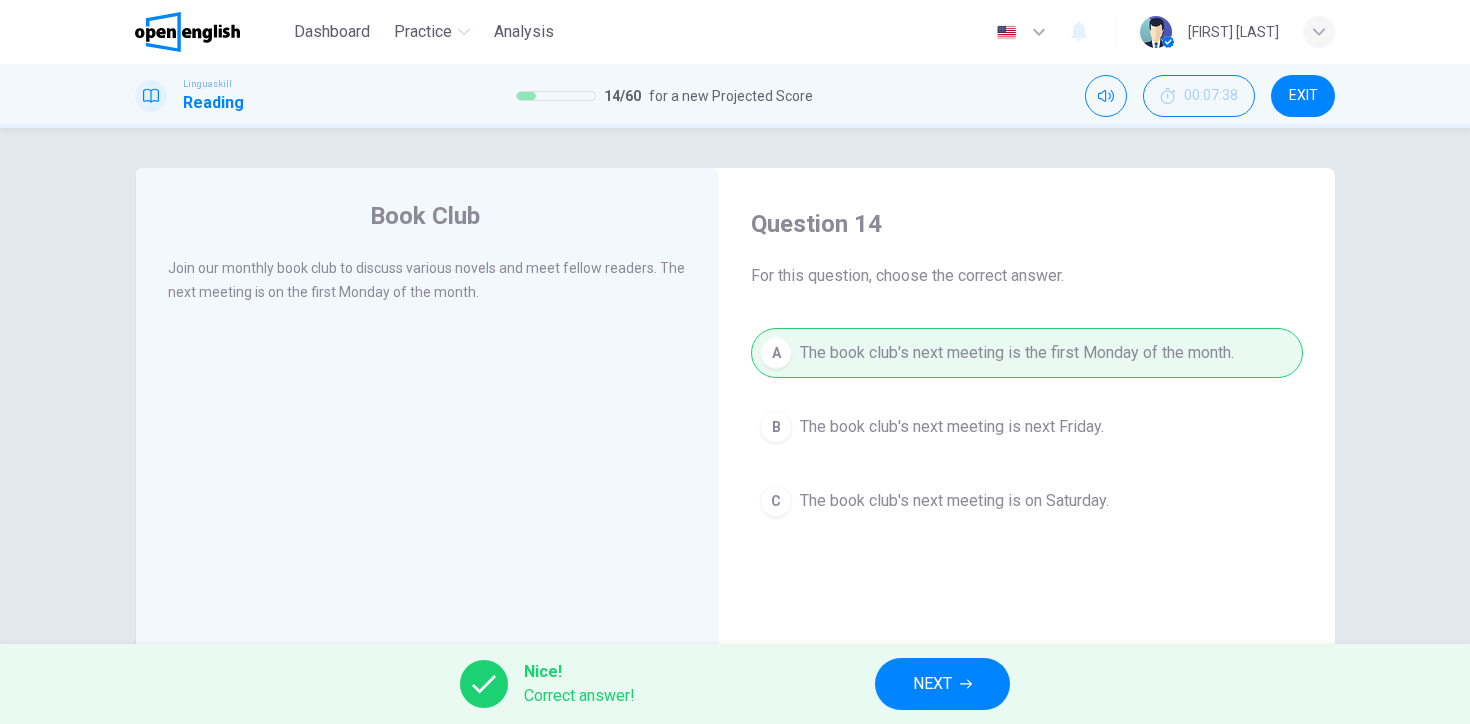 click on "NEXT" at bounding box center [932, 684] 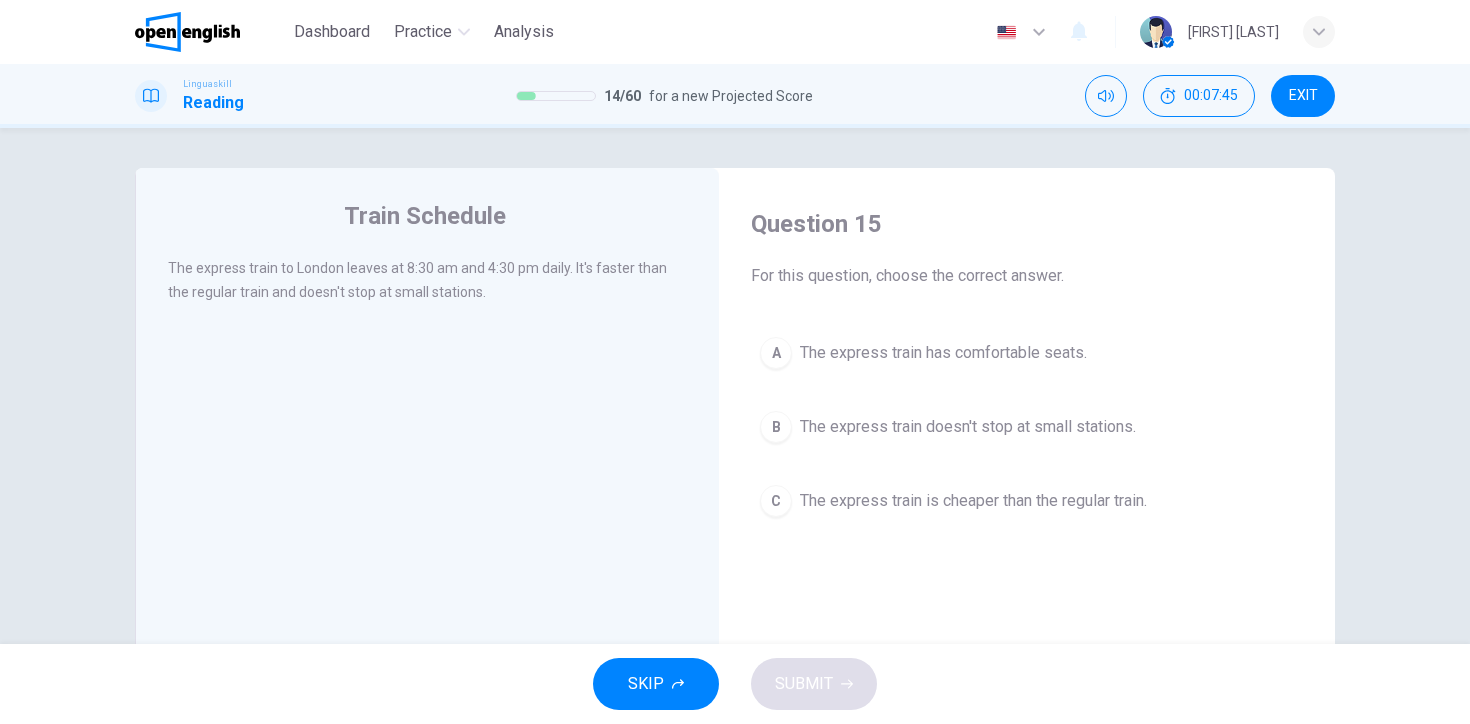 click on "The express train is cheaper than the regular train." at bounding box center [973, 501] 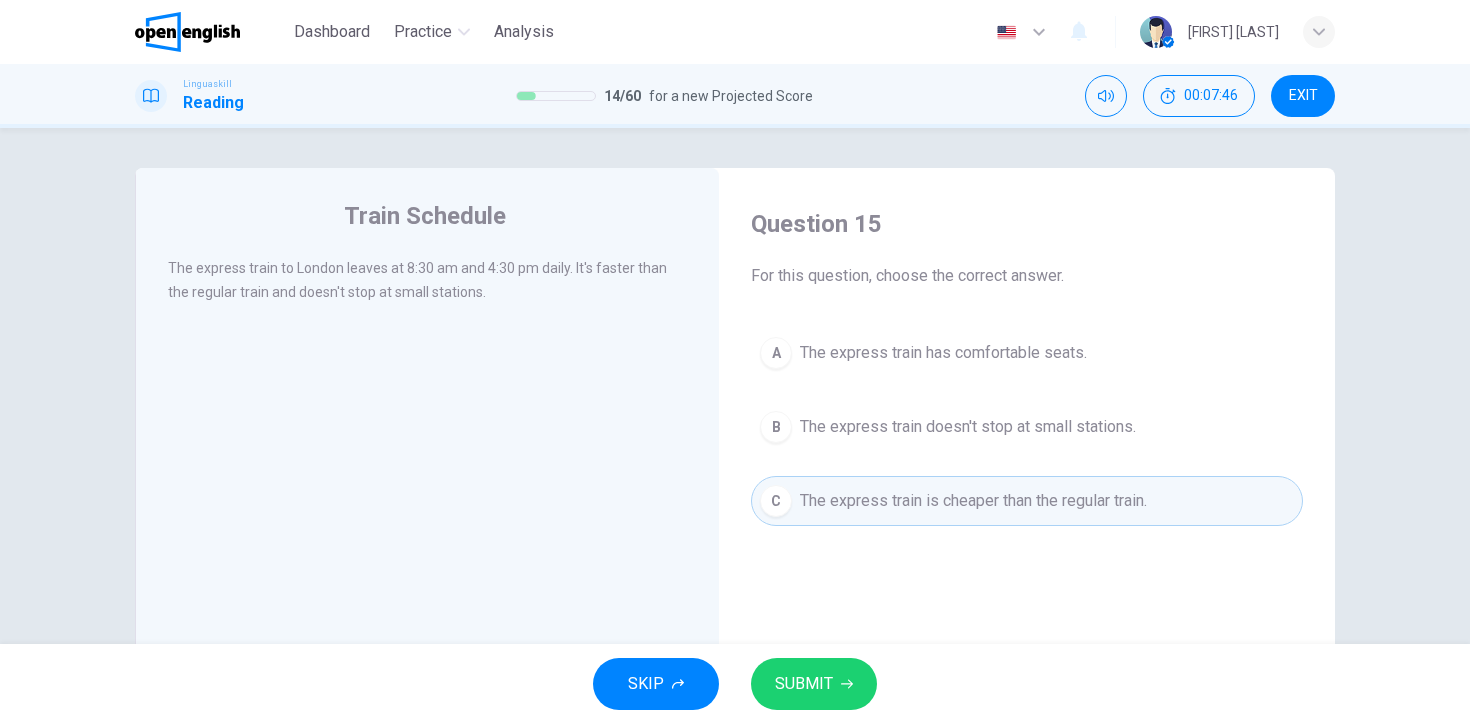 click on "SUBMIT" at bounding box center [814, 684] 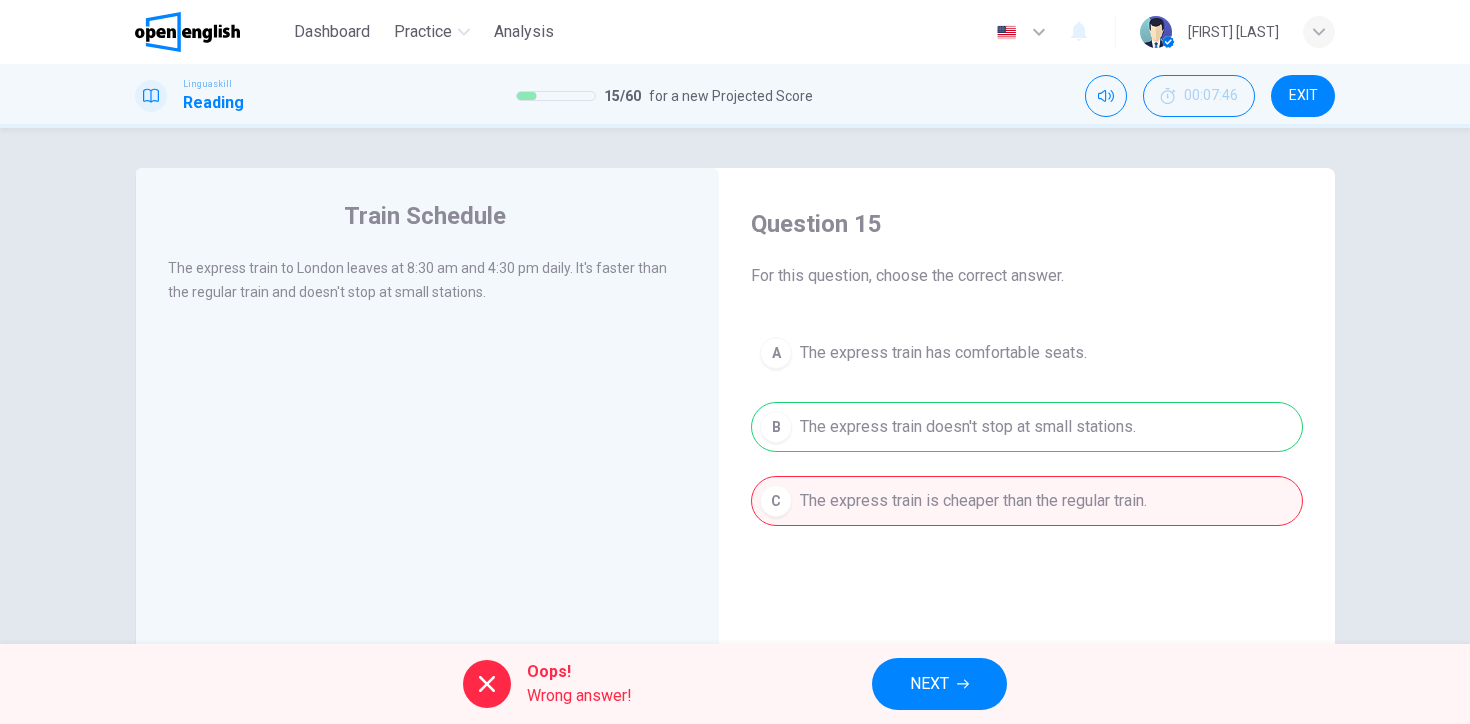 click on "NEXT" at bounding box center [939, 684] 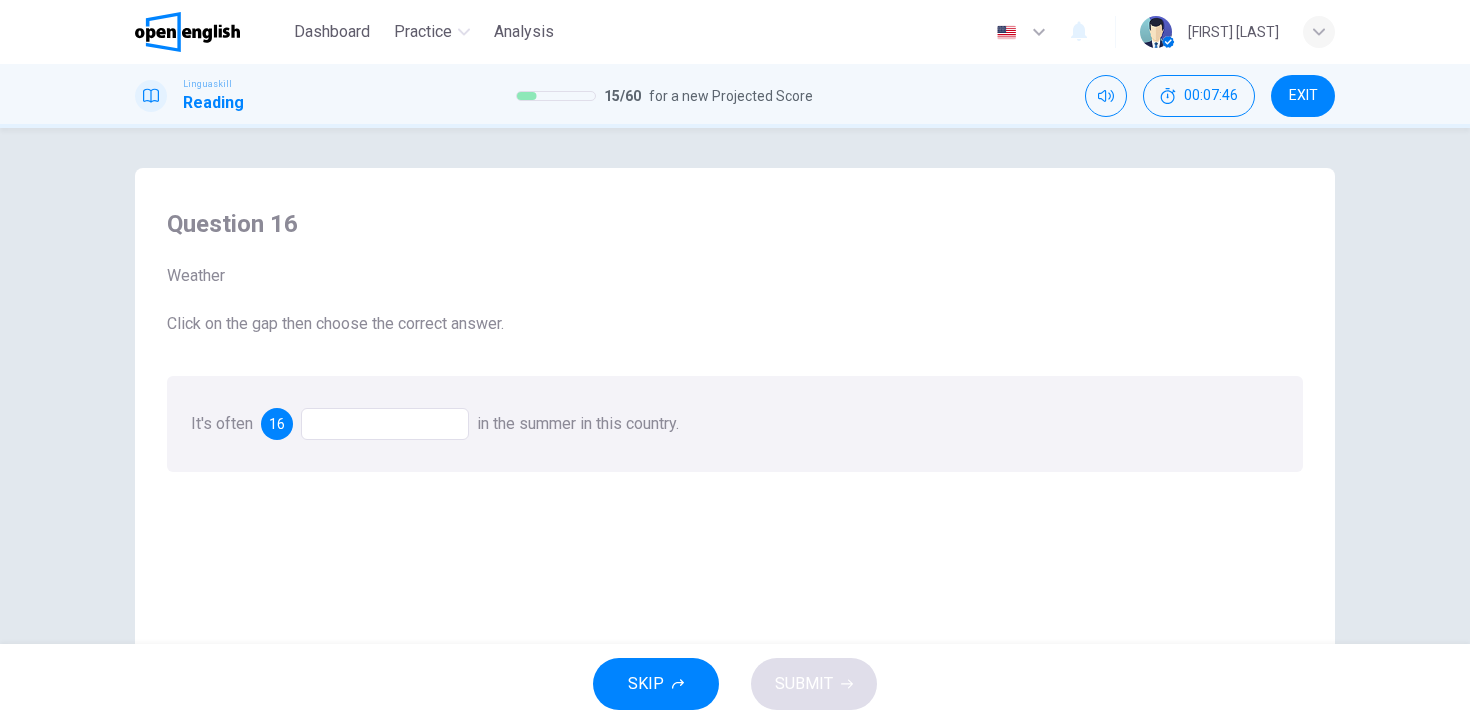 click at bounding box center [385, 424] 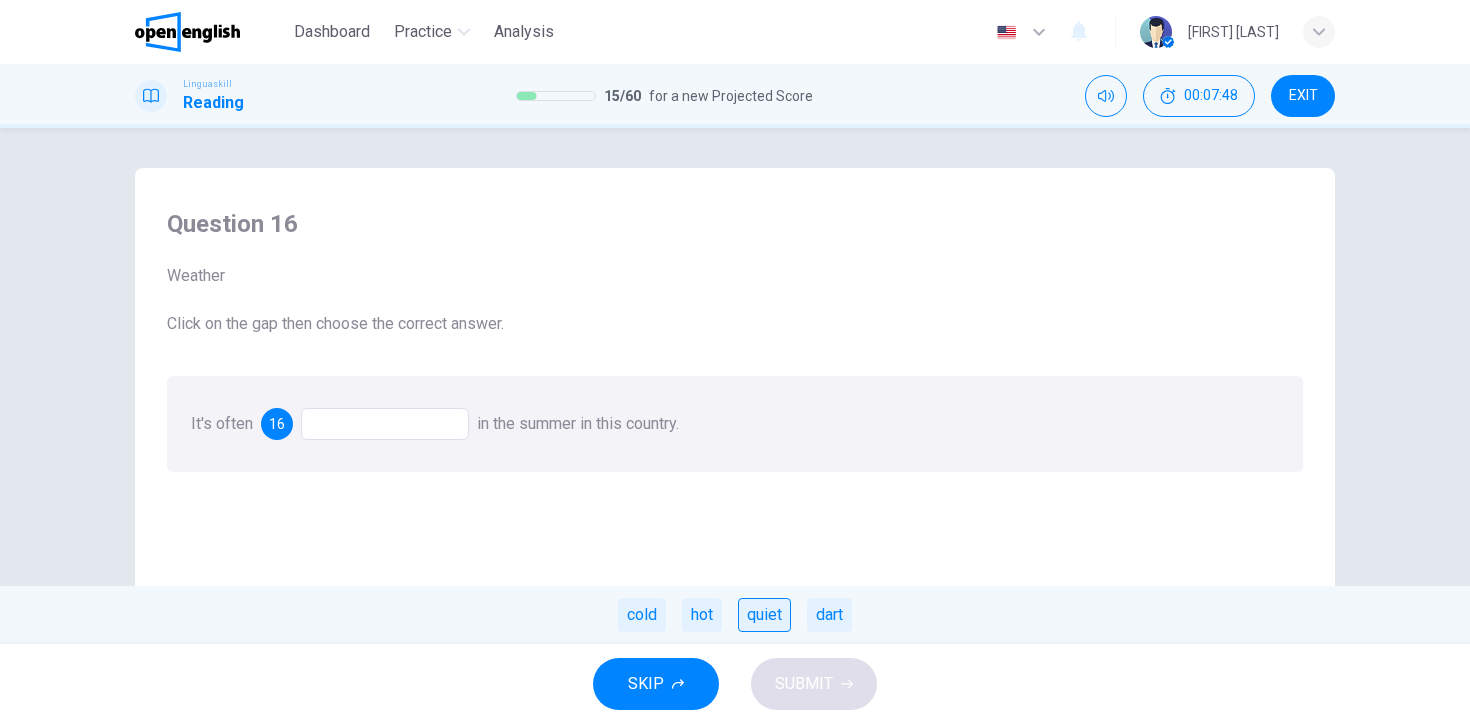 click on "quiet" at bounding box center [764, 615] 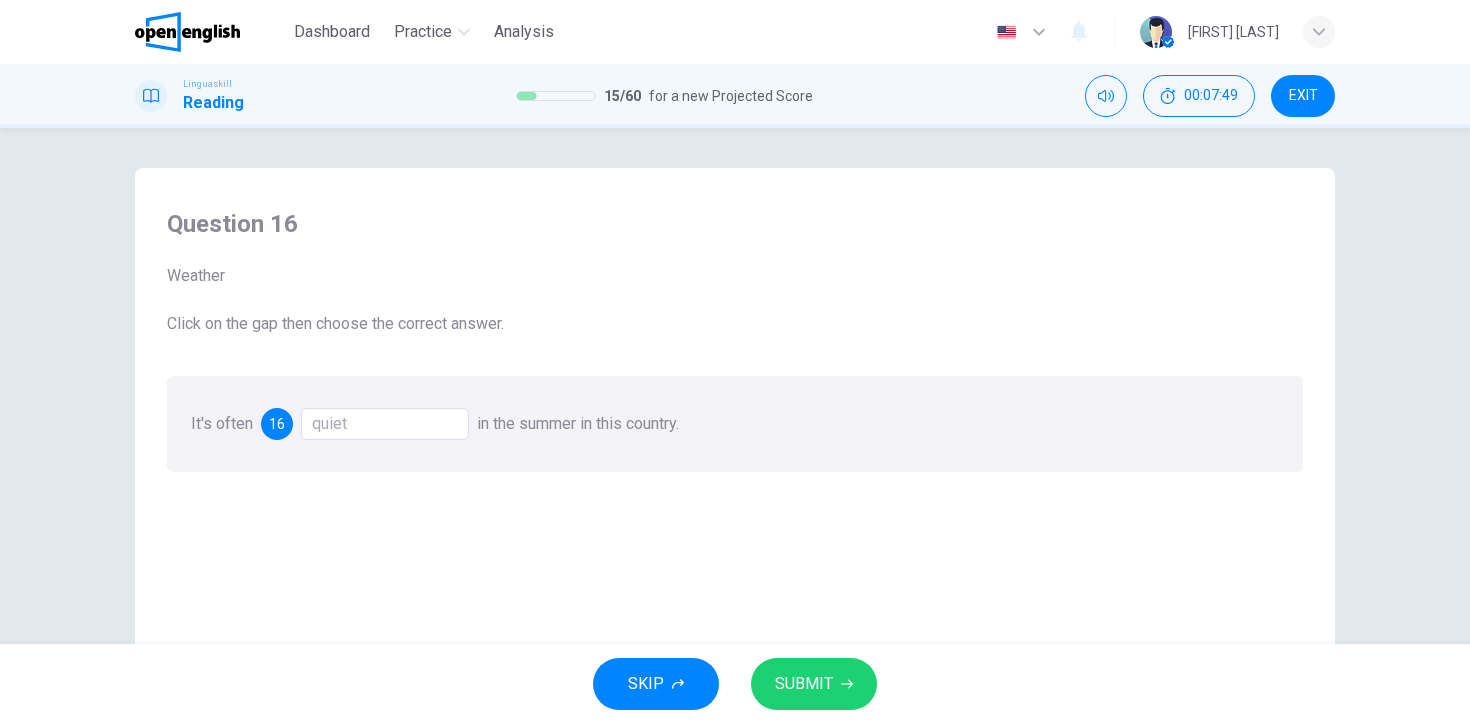 click on "SUBMIT" at bounding box center (804, 684) 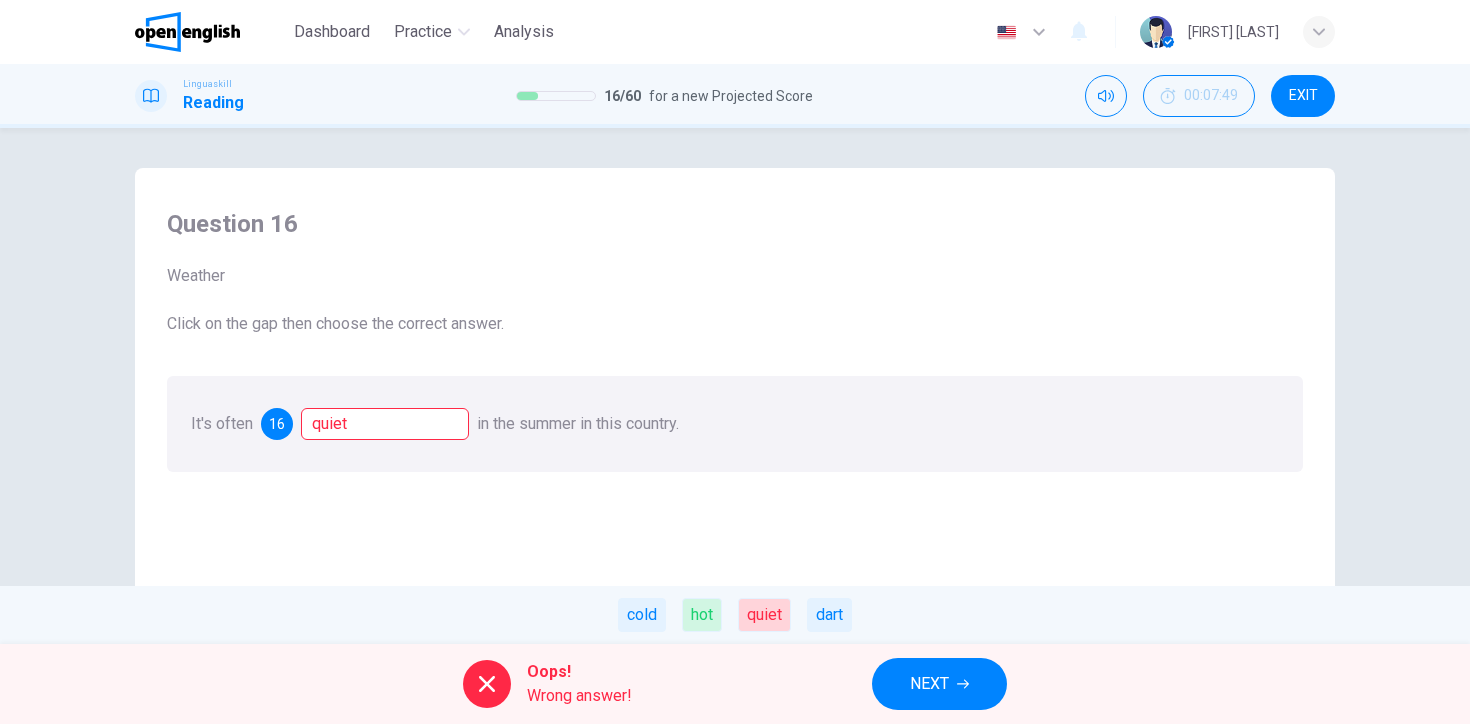 click 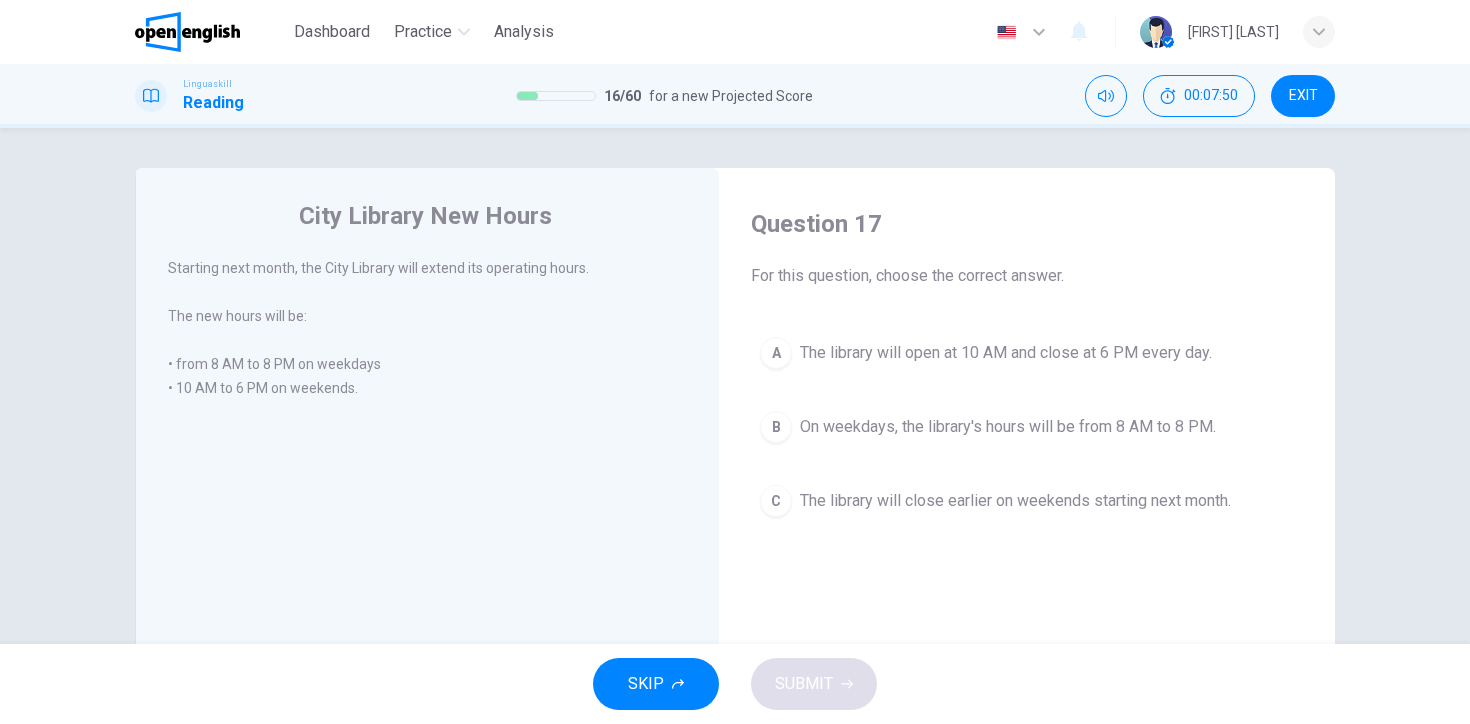 click on "A" at bounding box center (776, 353) 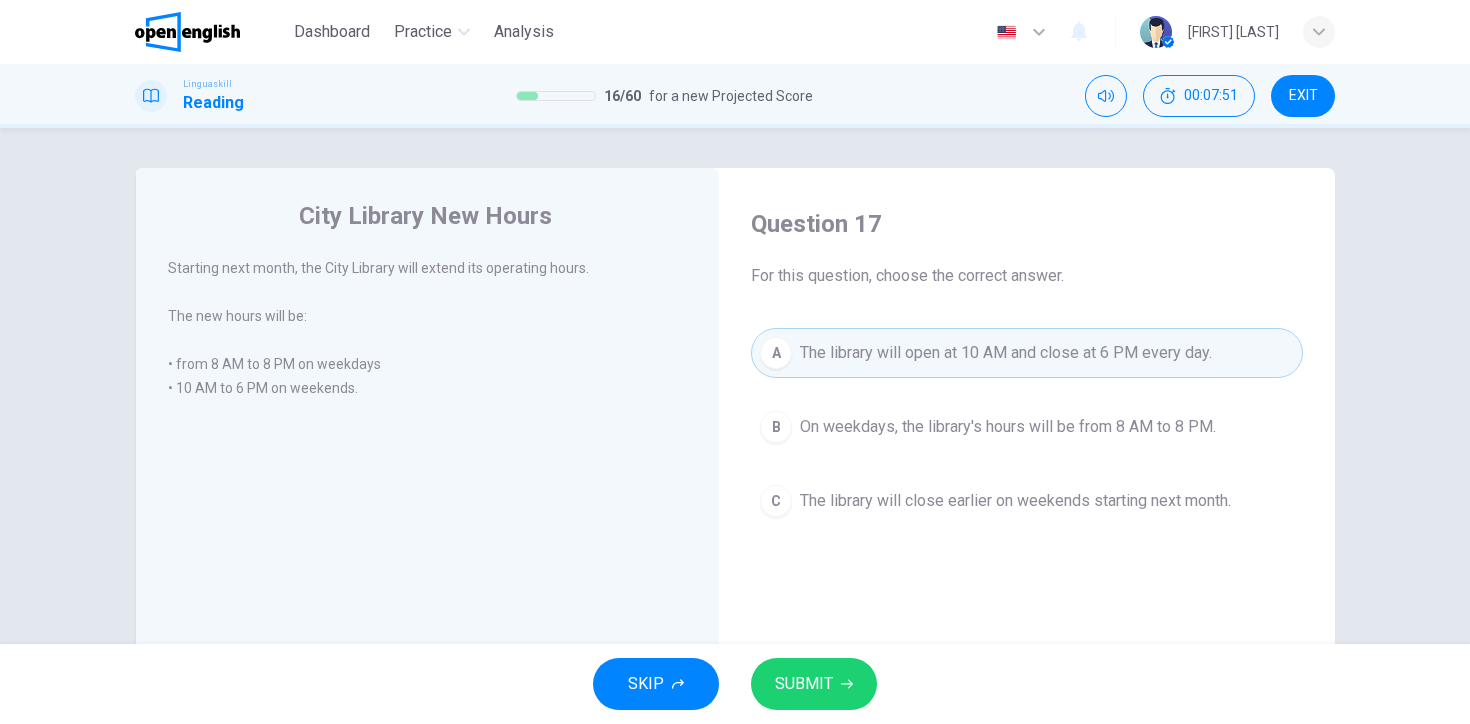 click on "SUBMIT" at bounding box center (804, 684) 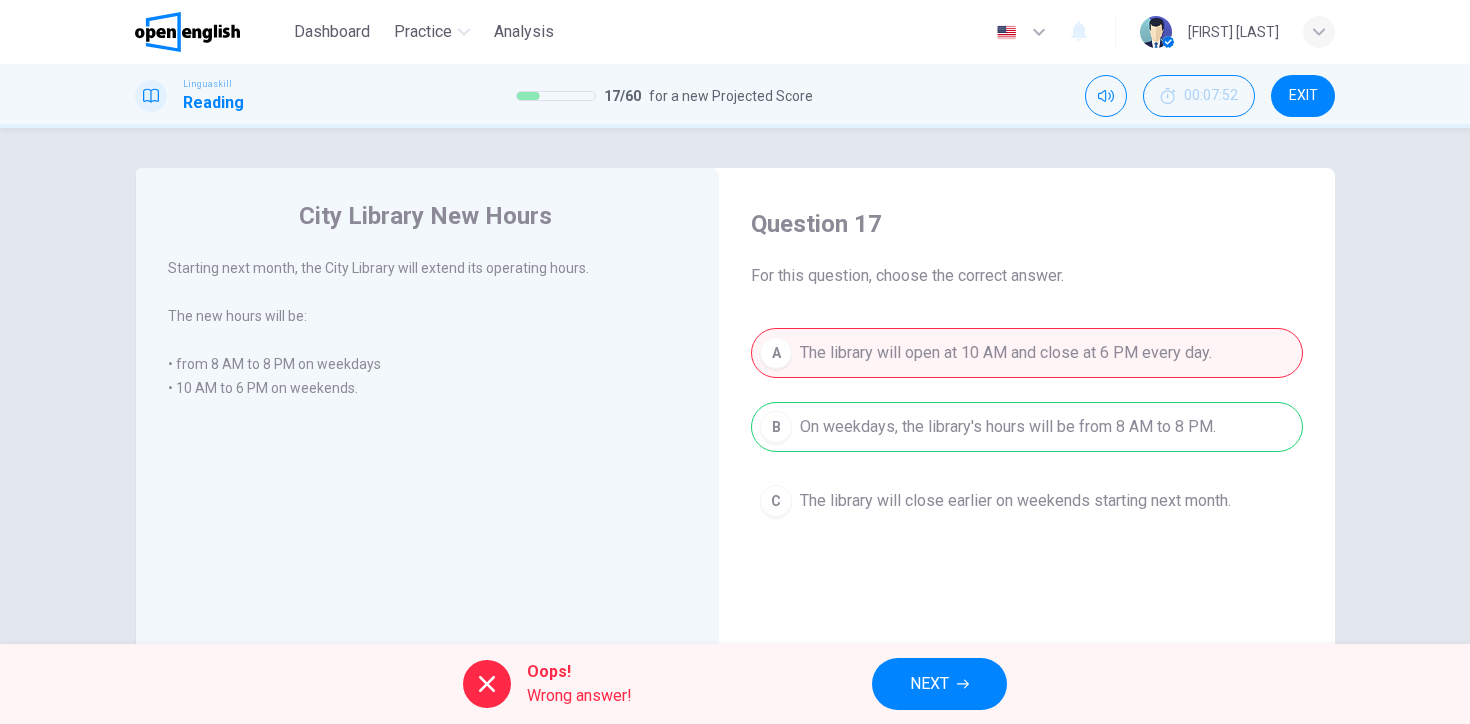 click on "NEXT" at bounding box center [939, 684] 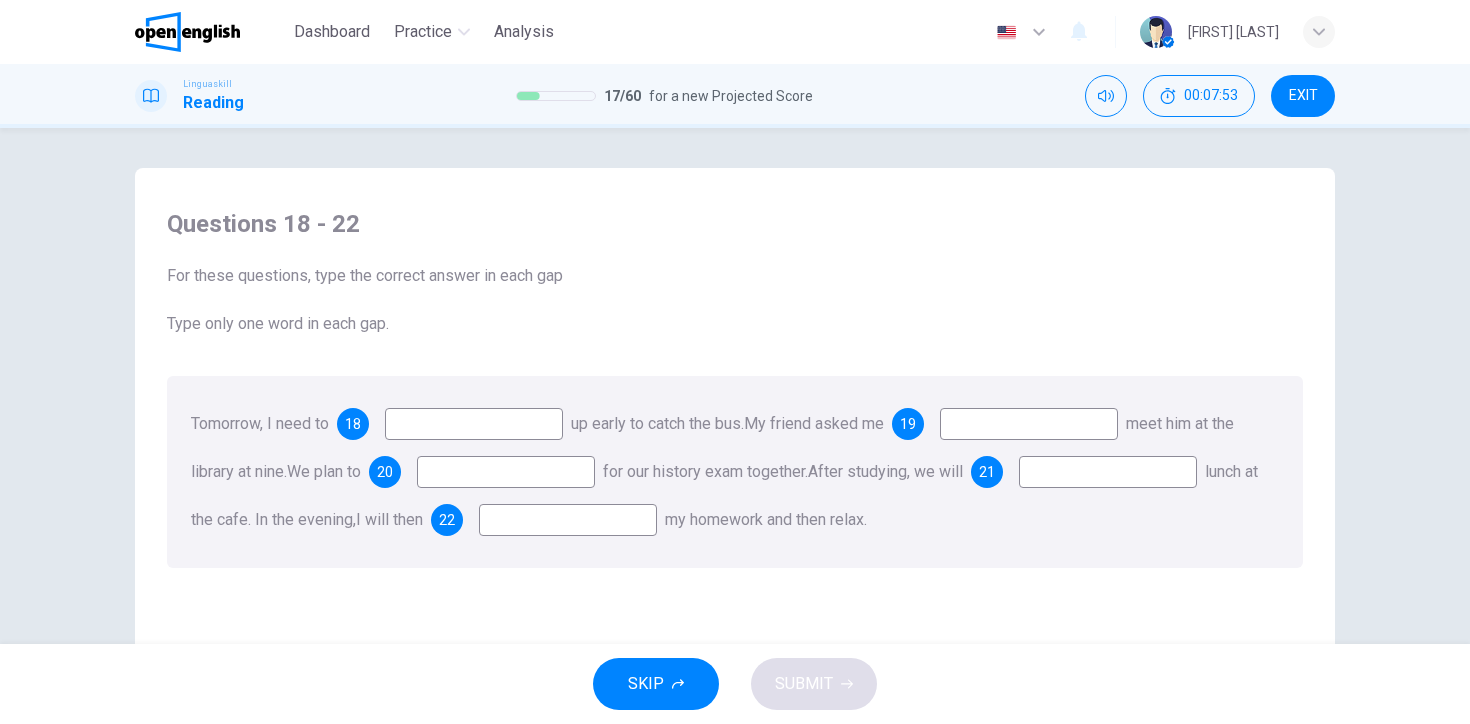 click at bounding box center (474, 424) 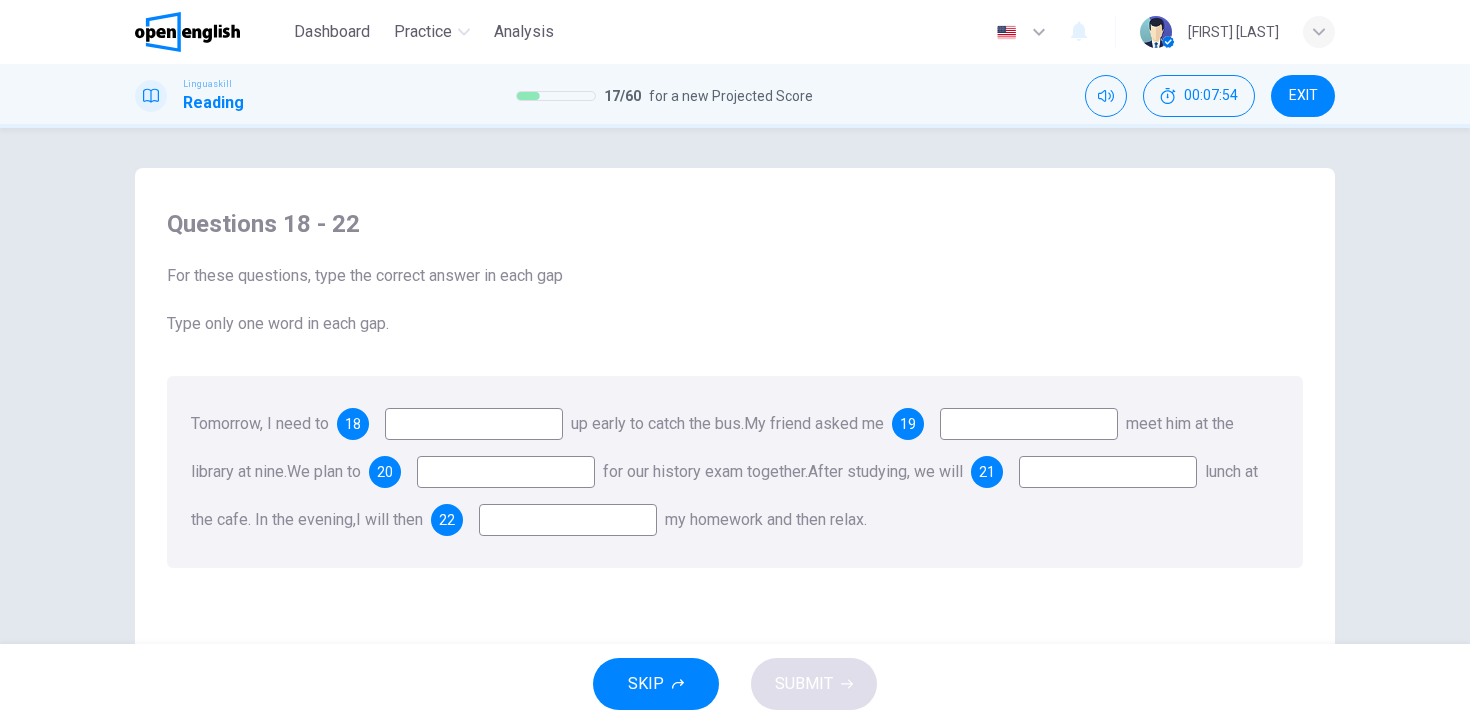 click at bounding box center (474, 424) 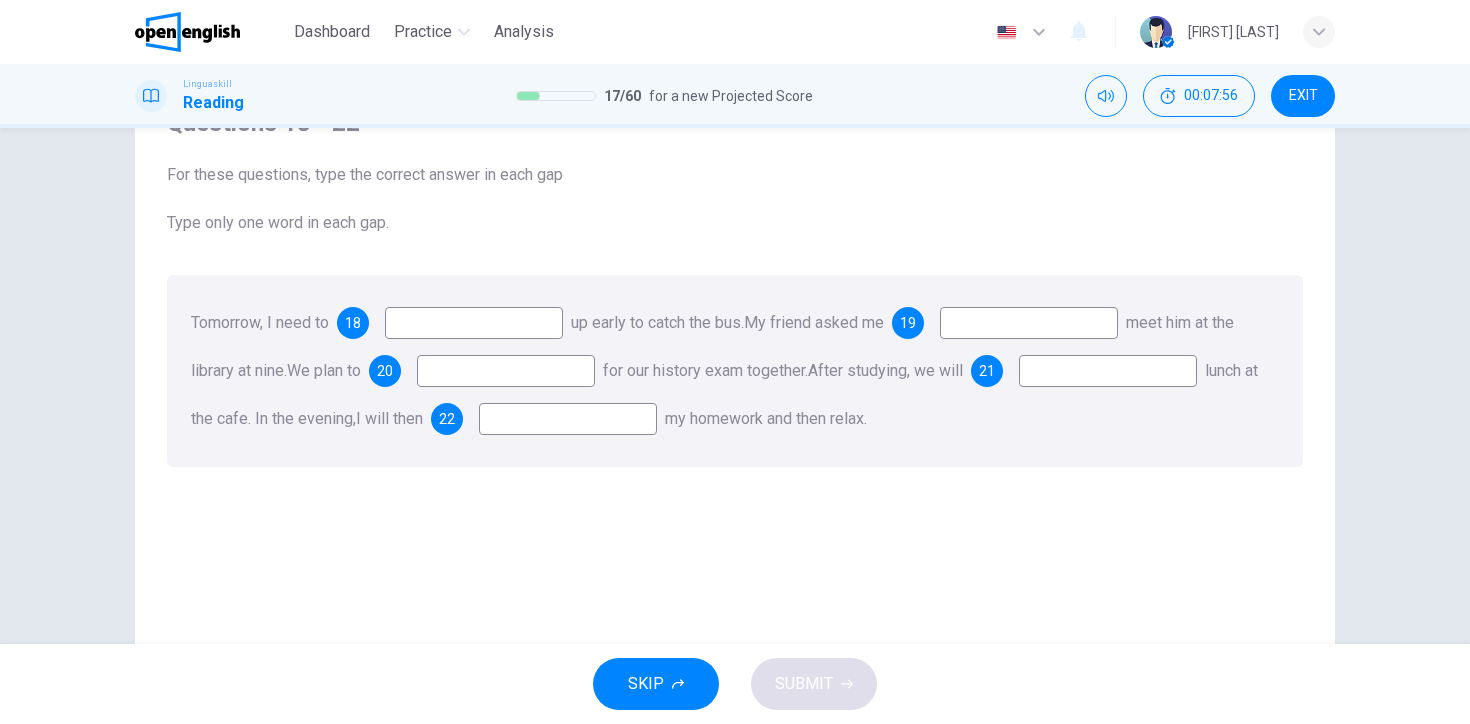 scroll, scrollTop: 106, scrollLeft: 0, axis: vertical 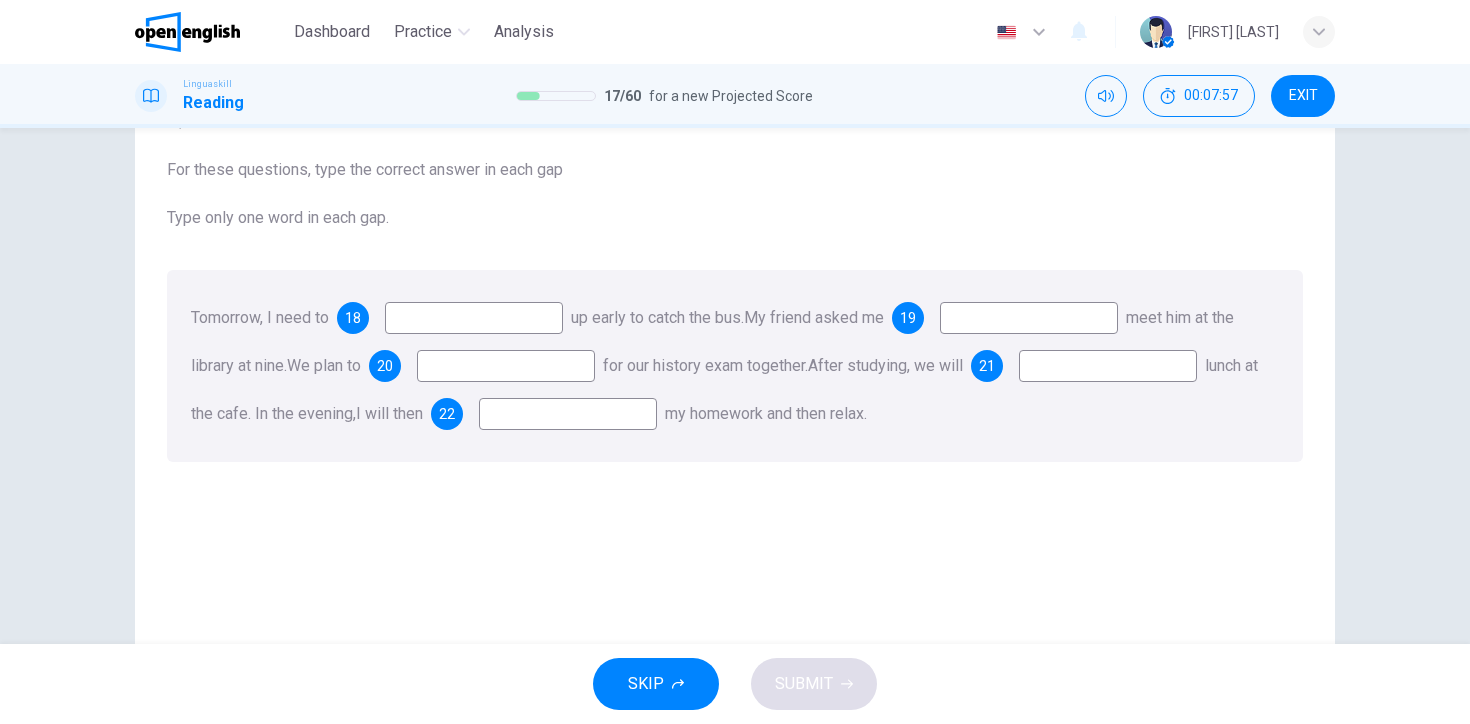 click on "18" at bounding box center [353, 318] 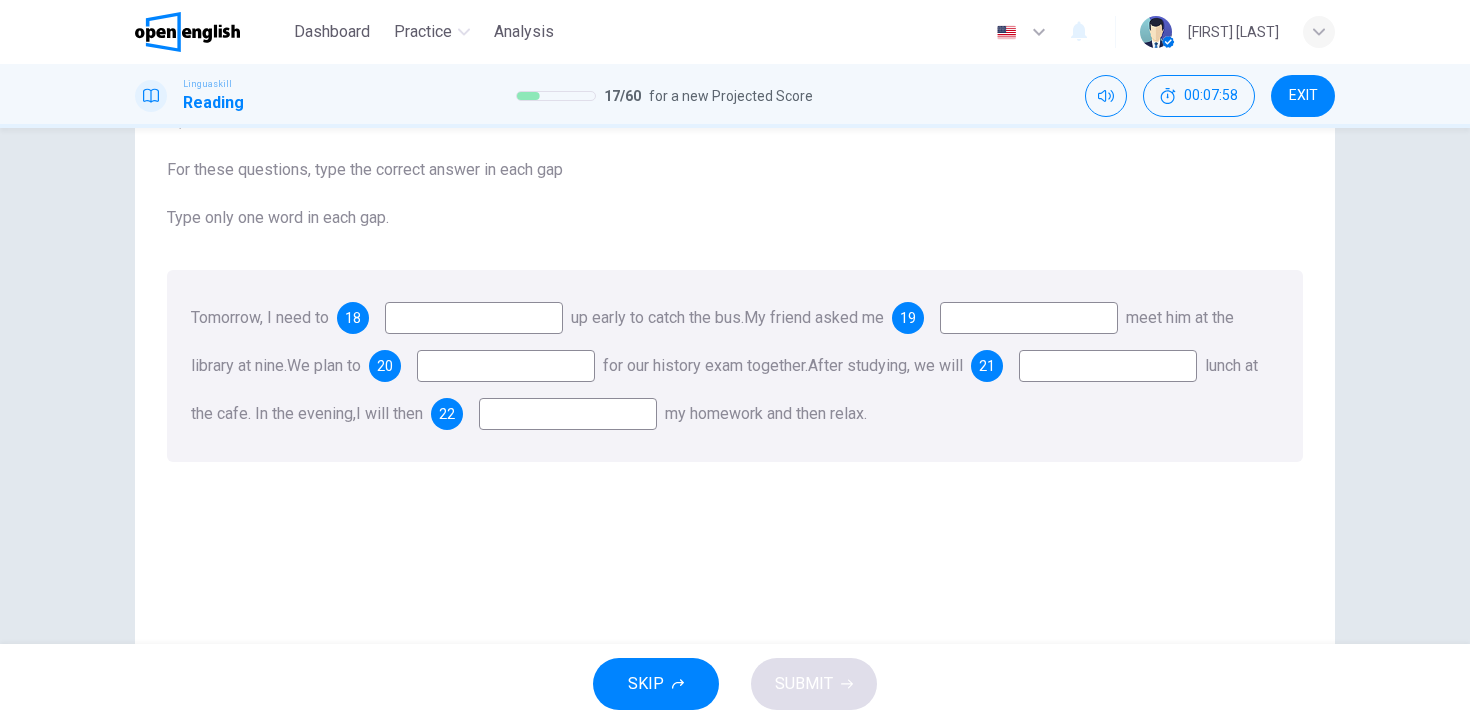 click at bounding box center (474, 318) 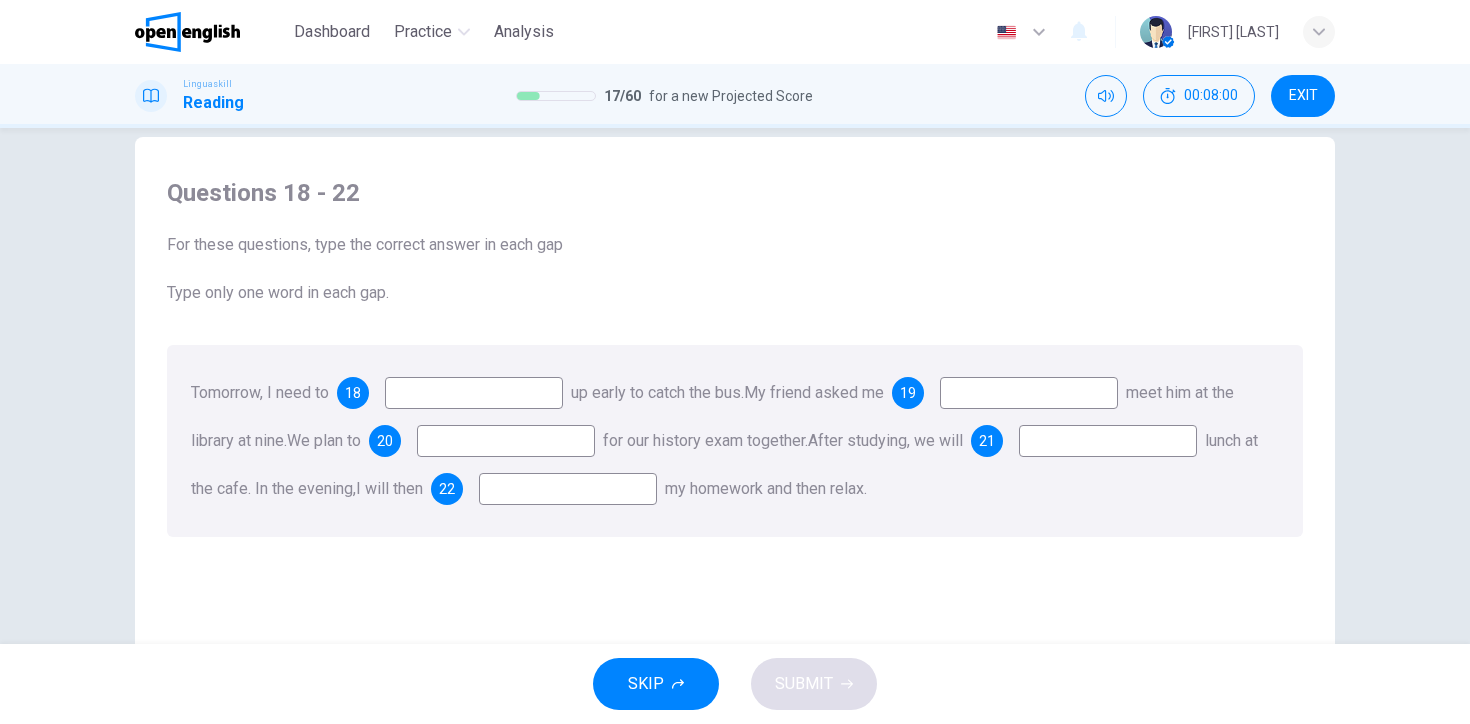 scroll, scrollTop: 0, scrollLeft: 0, axis: both 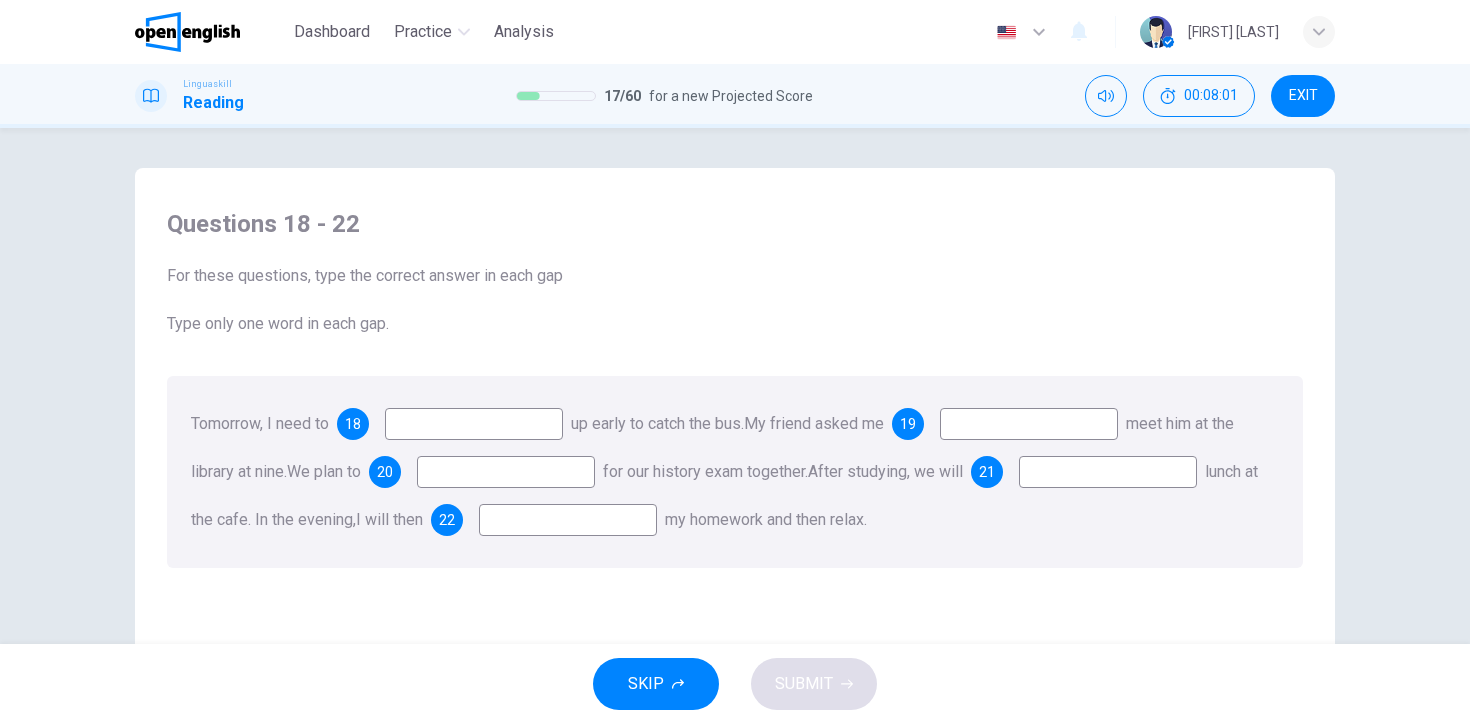 click at bounding box center (474, 424) 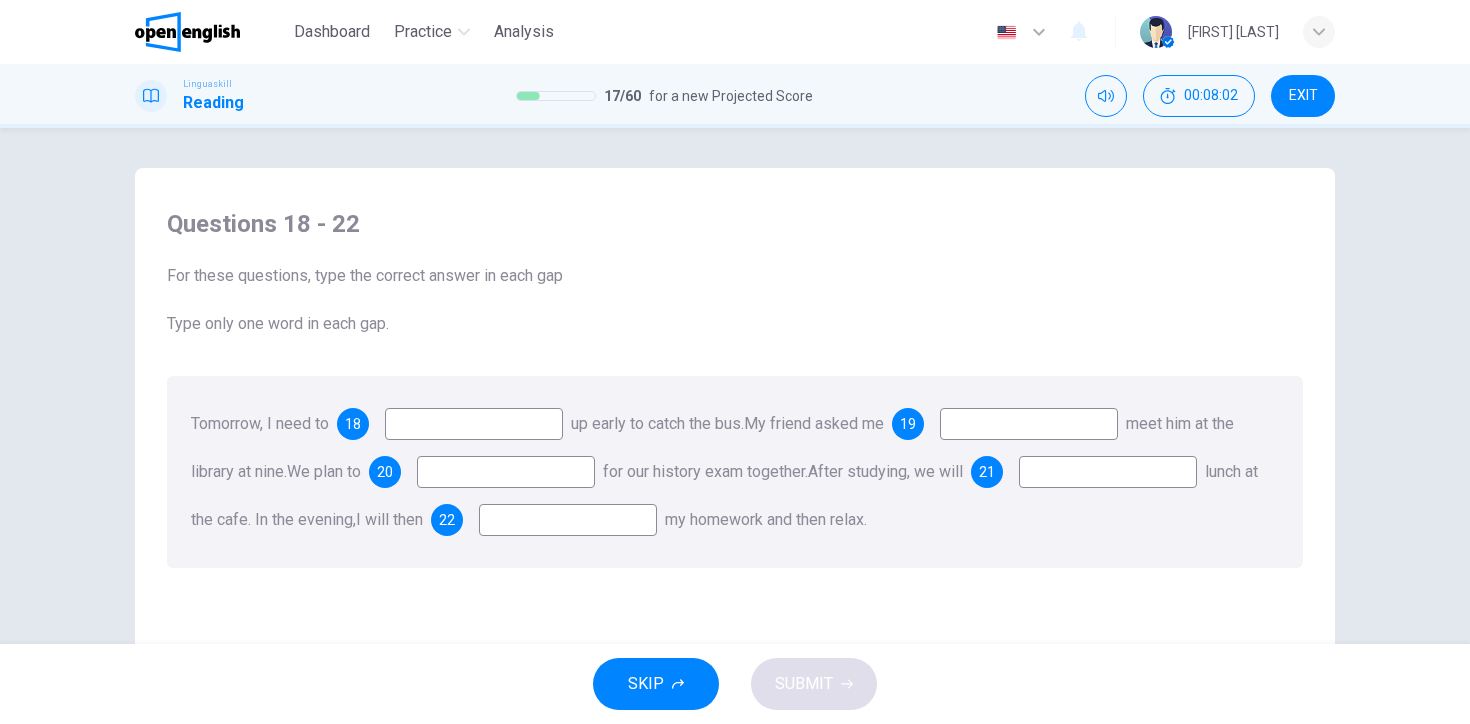 click on "18" at bounding box center [353, 424] 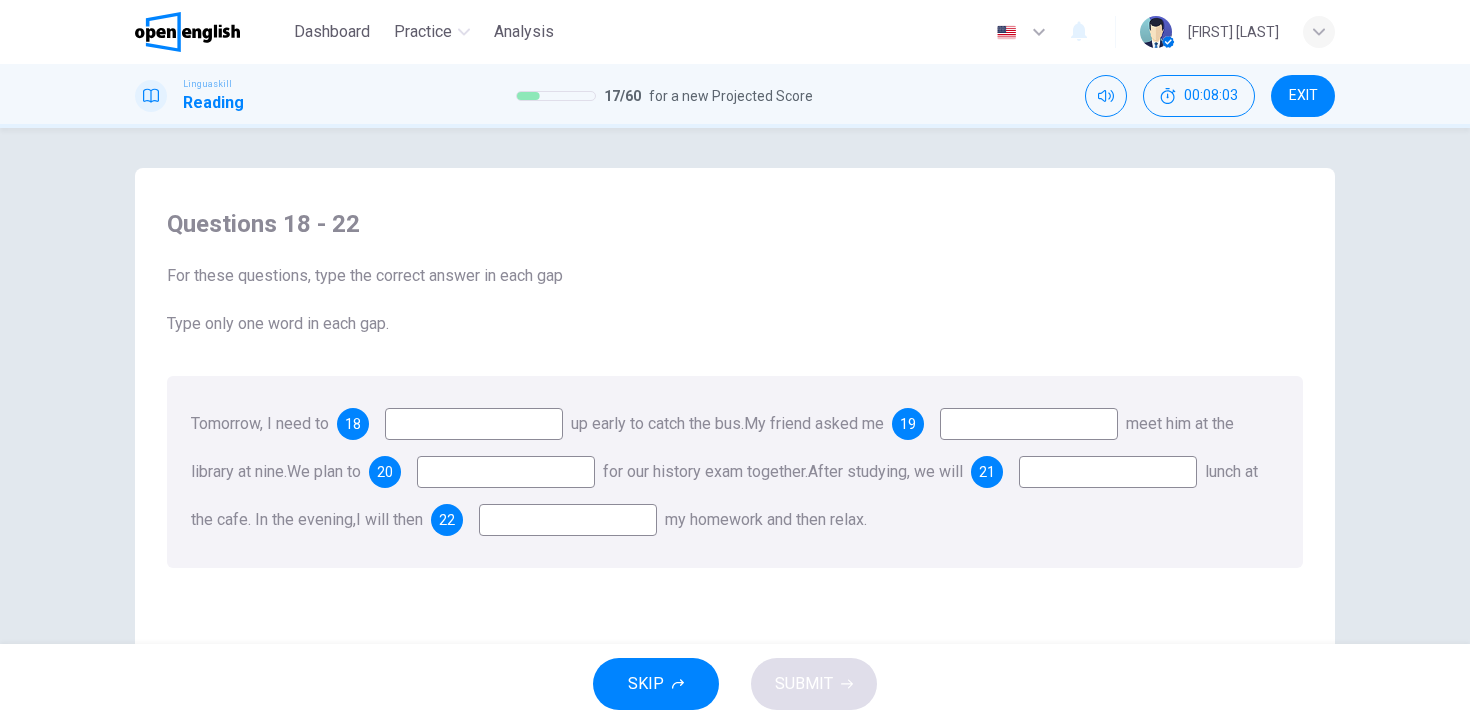 click at bounding box center [506, 472] 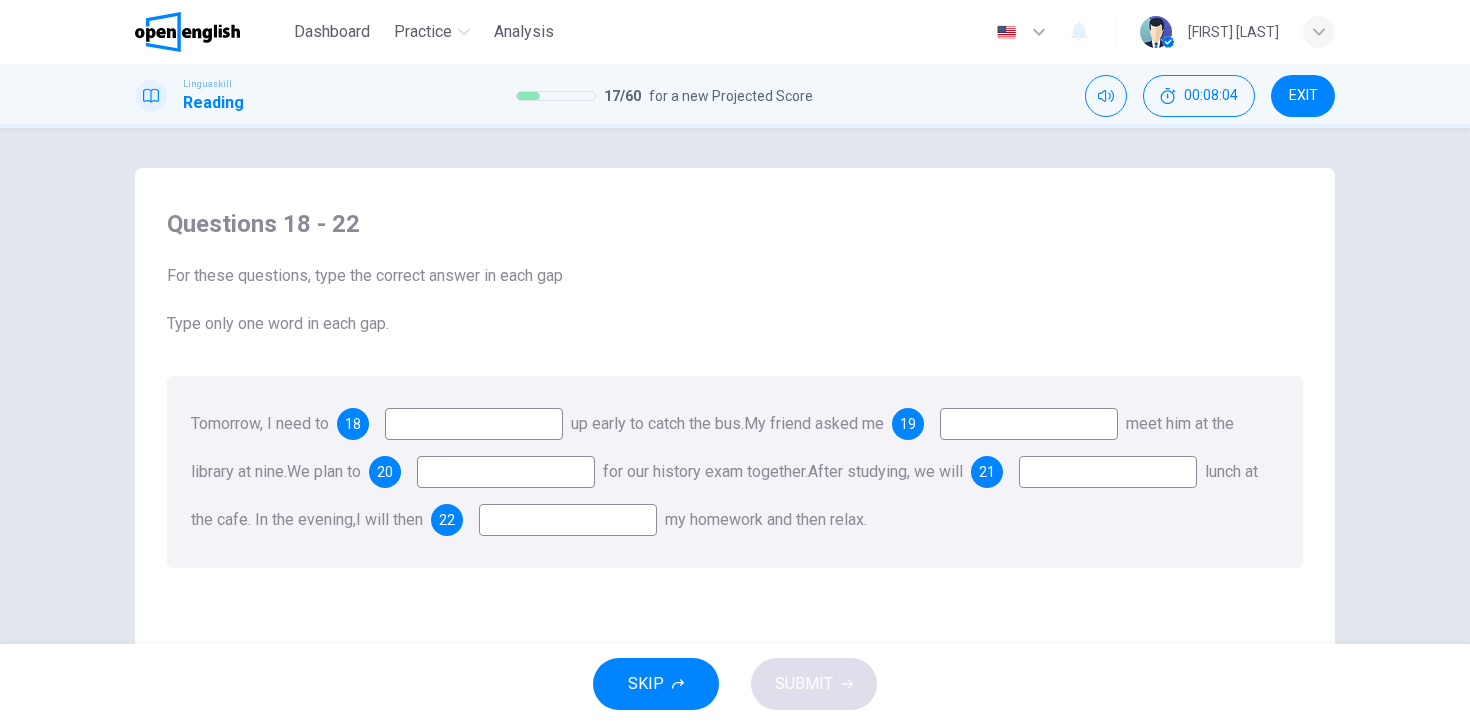 click at bounding box center (506, 472) 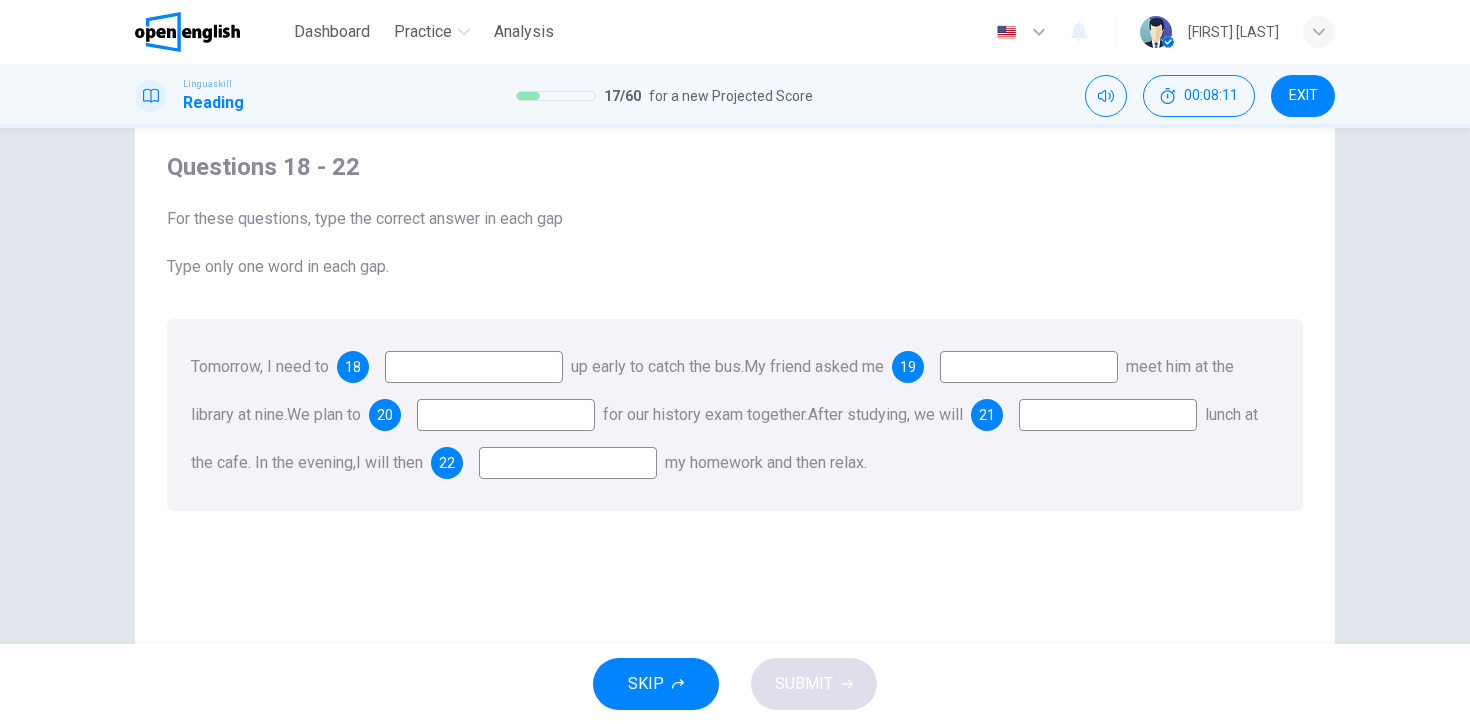 scroll, scrollTop: 43, scrollLeft: 0, axis: vertical 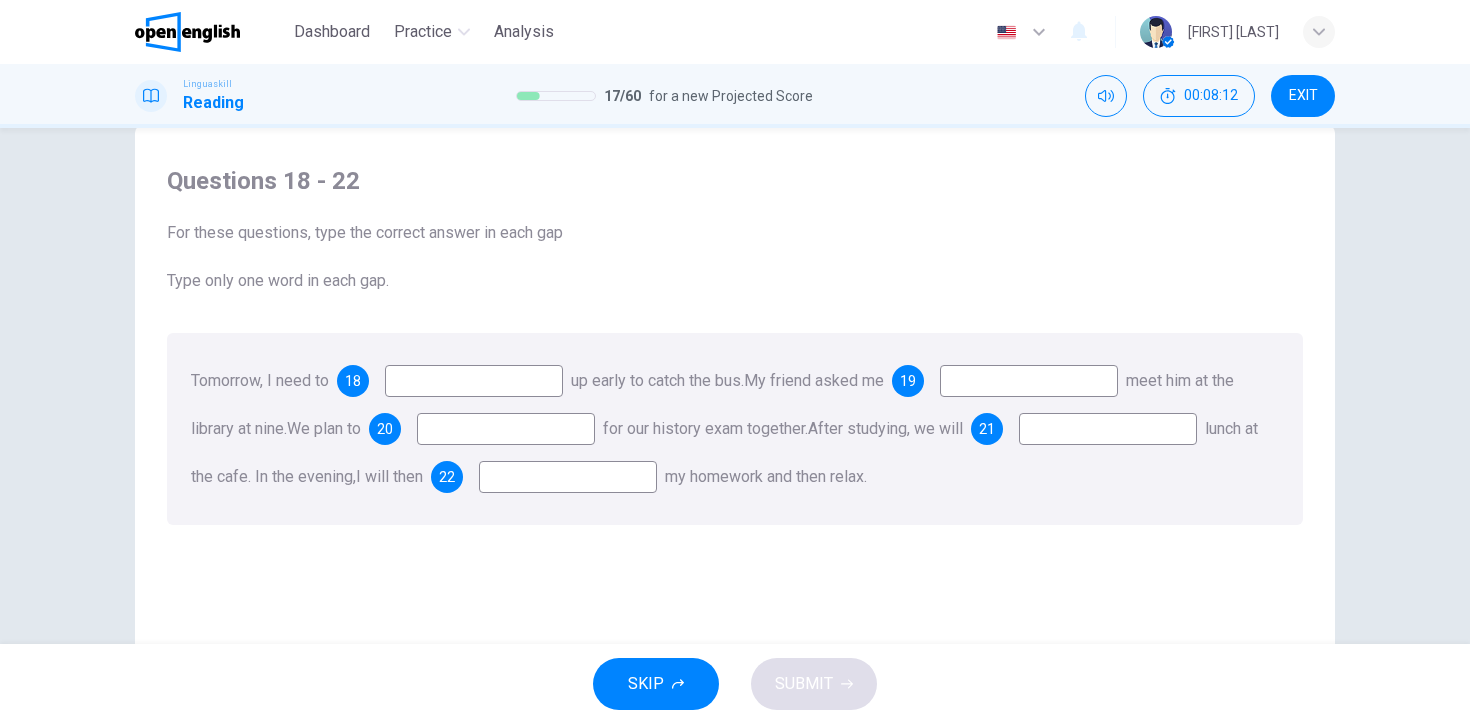 click at bounding box center (474, 381) 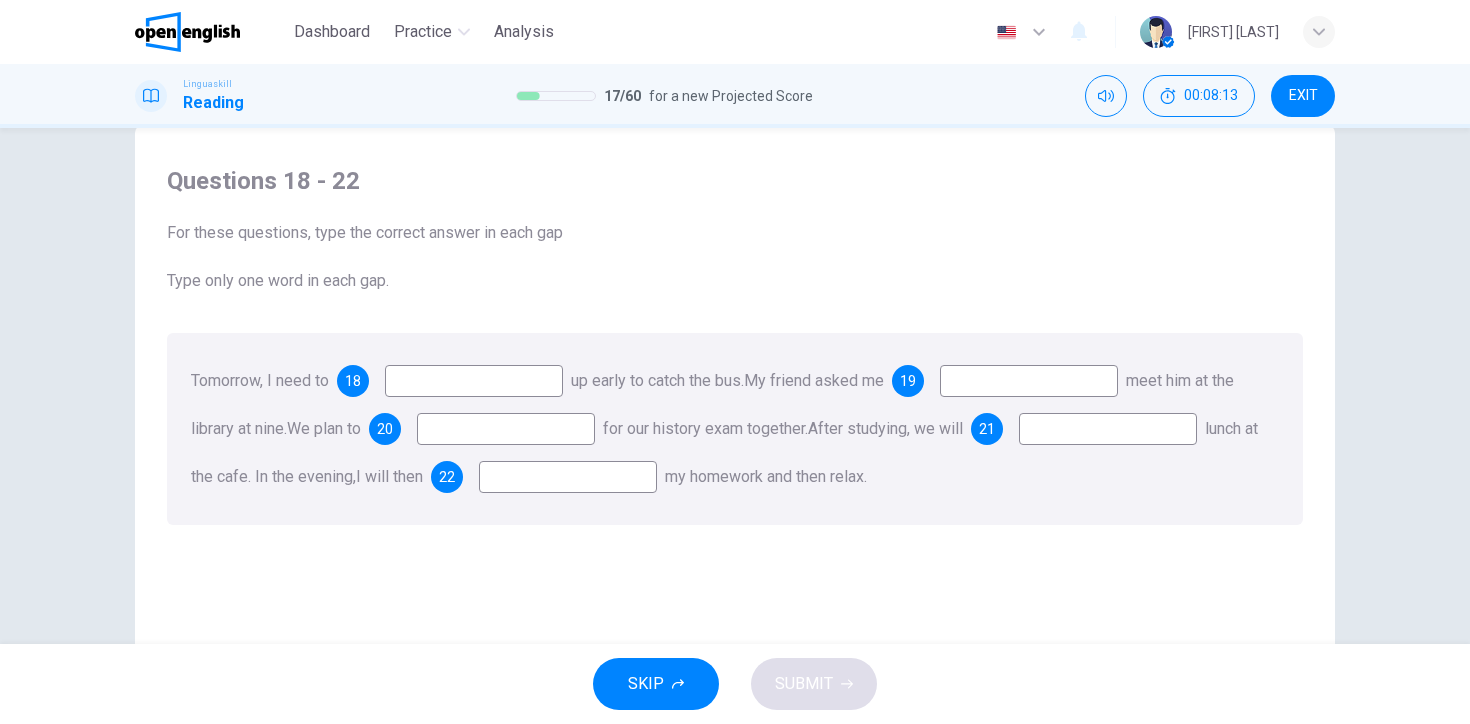 type on "*" 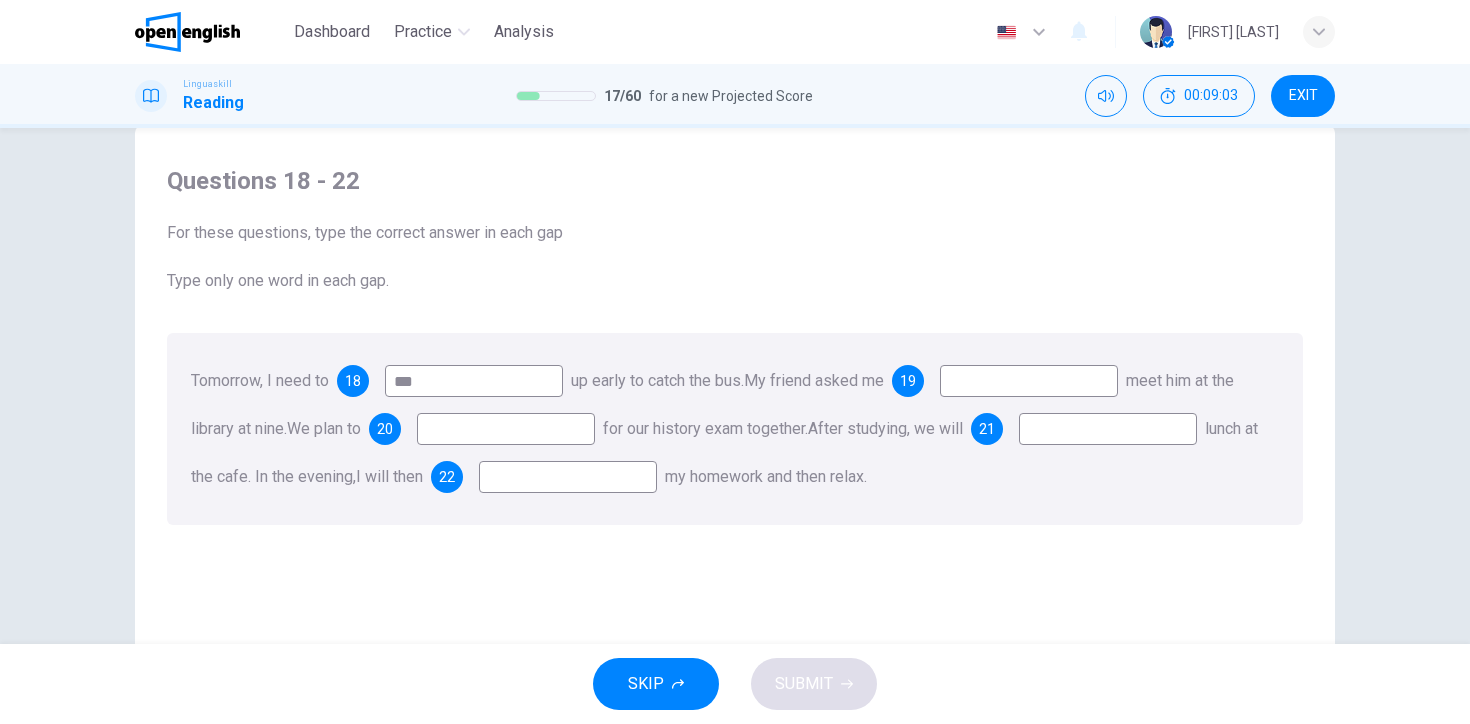type on "***" 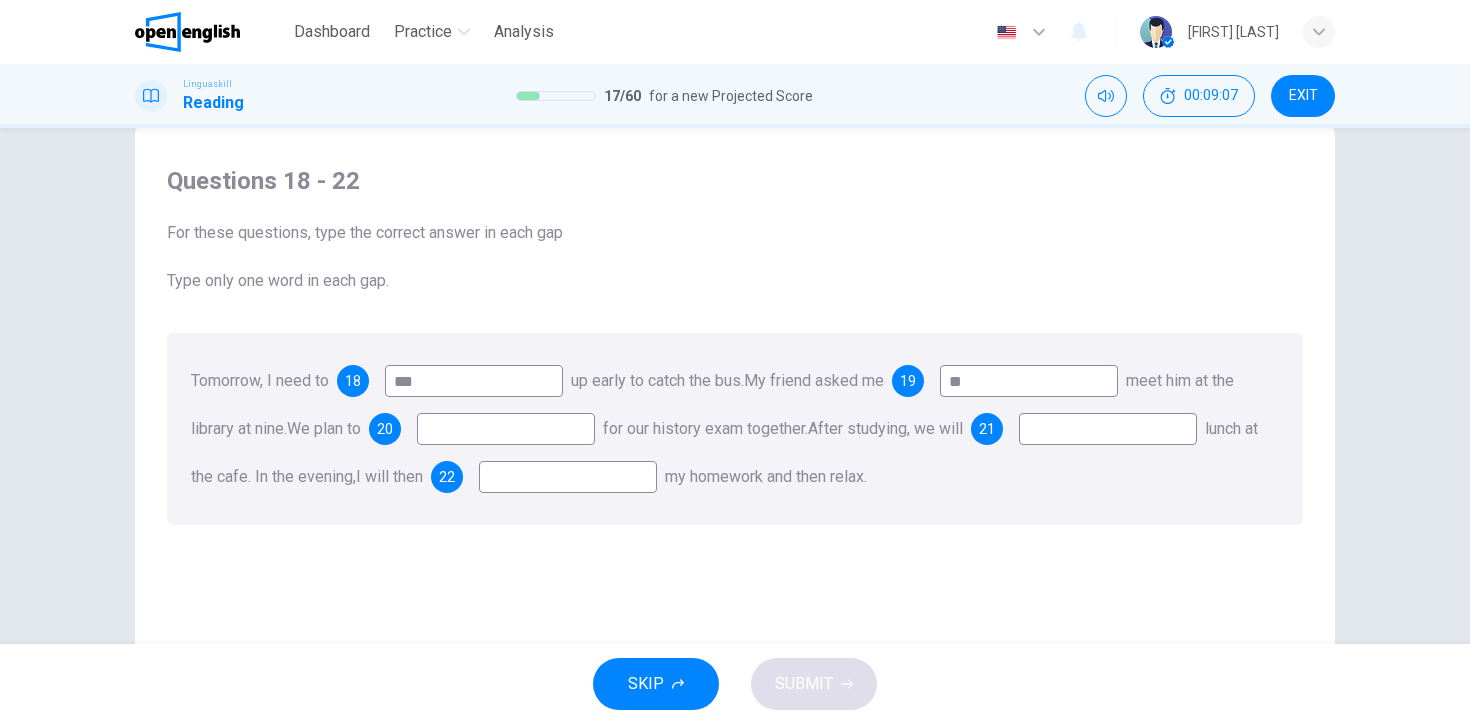 type on "**" 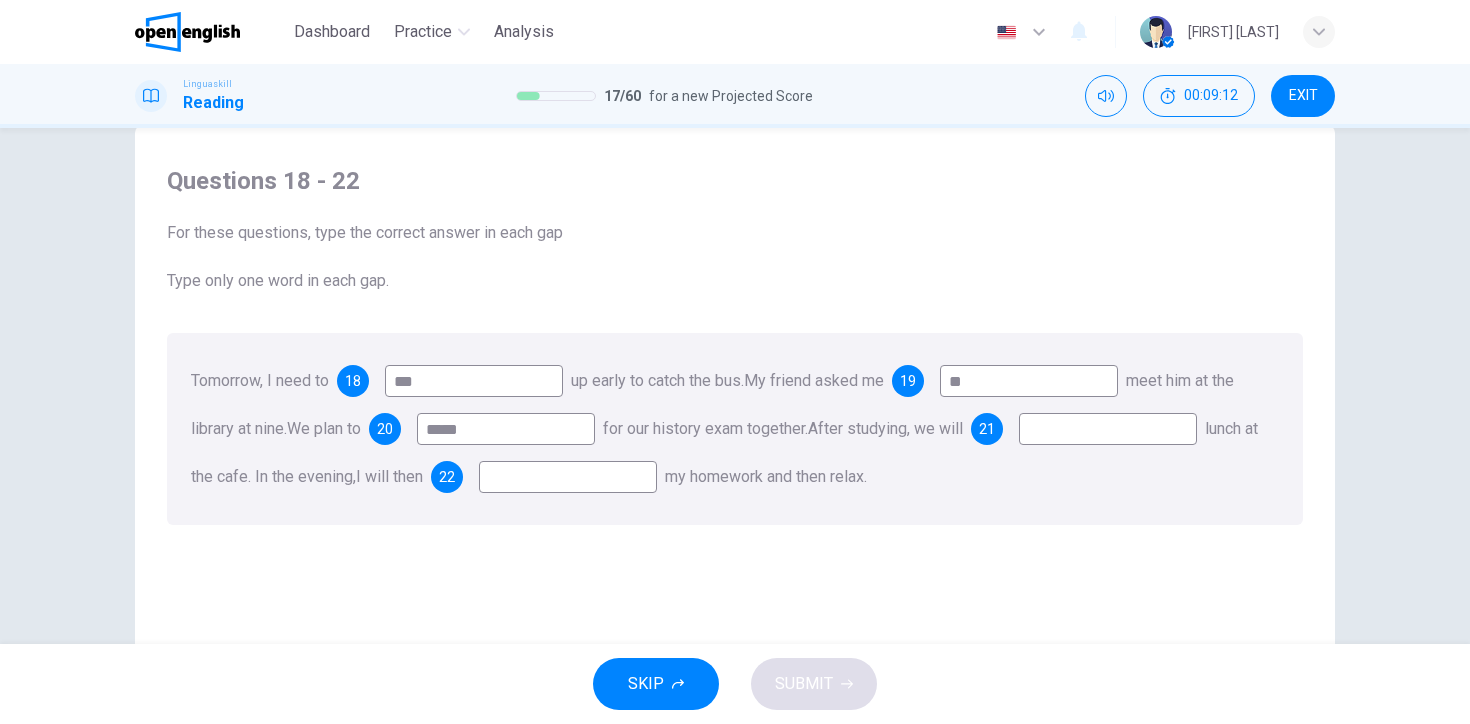 type on "*****" 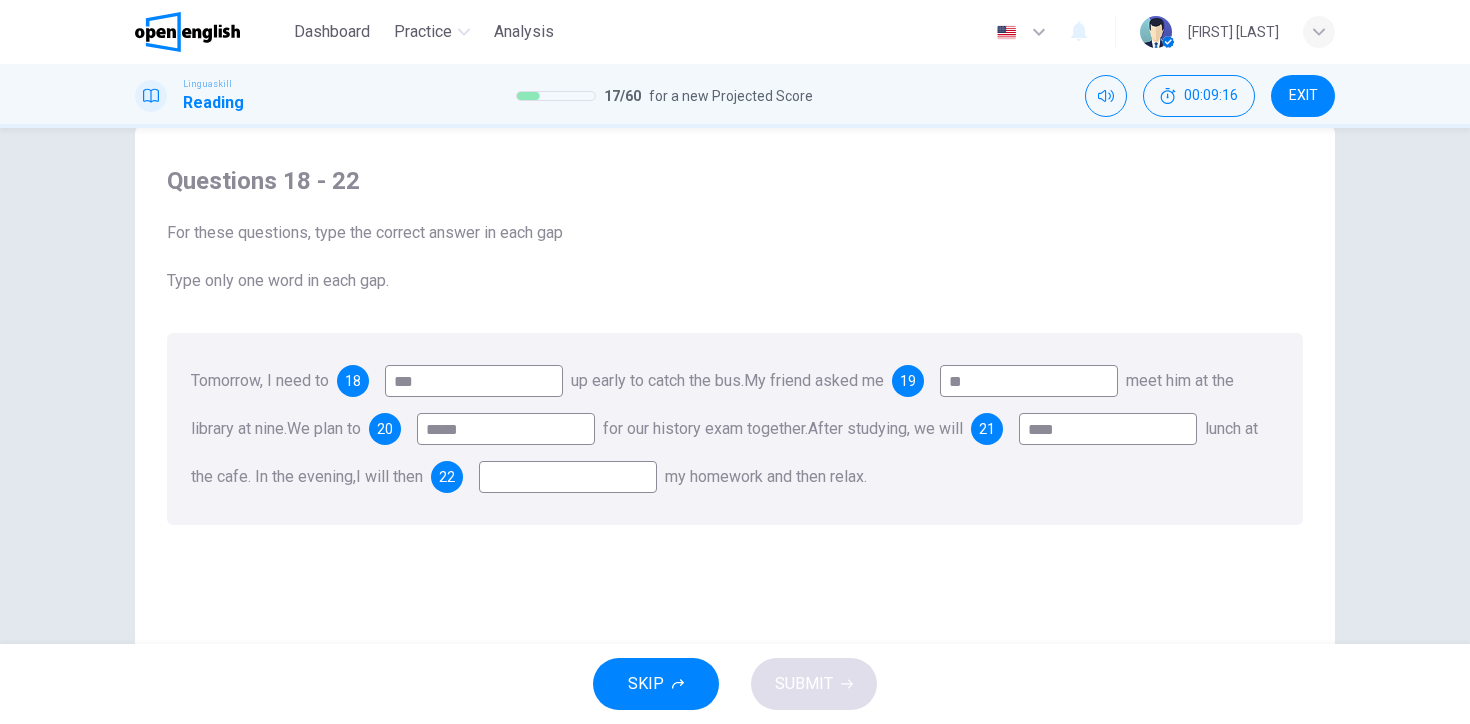 type on "****" 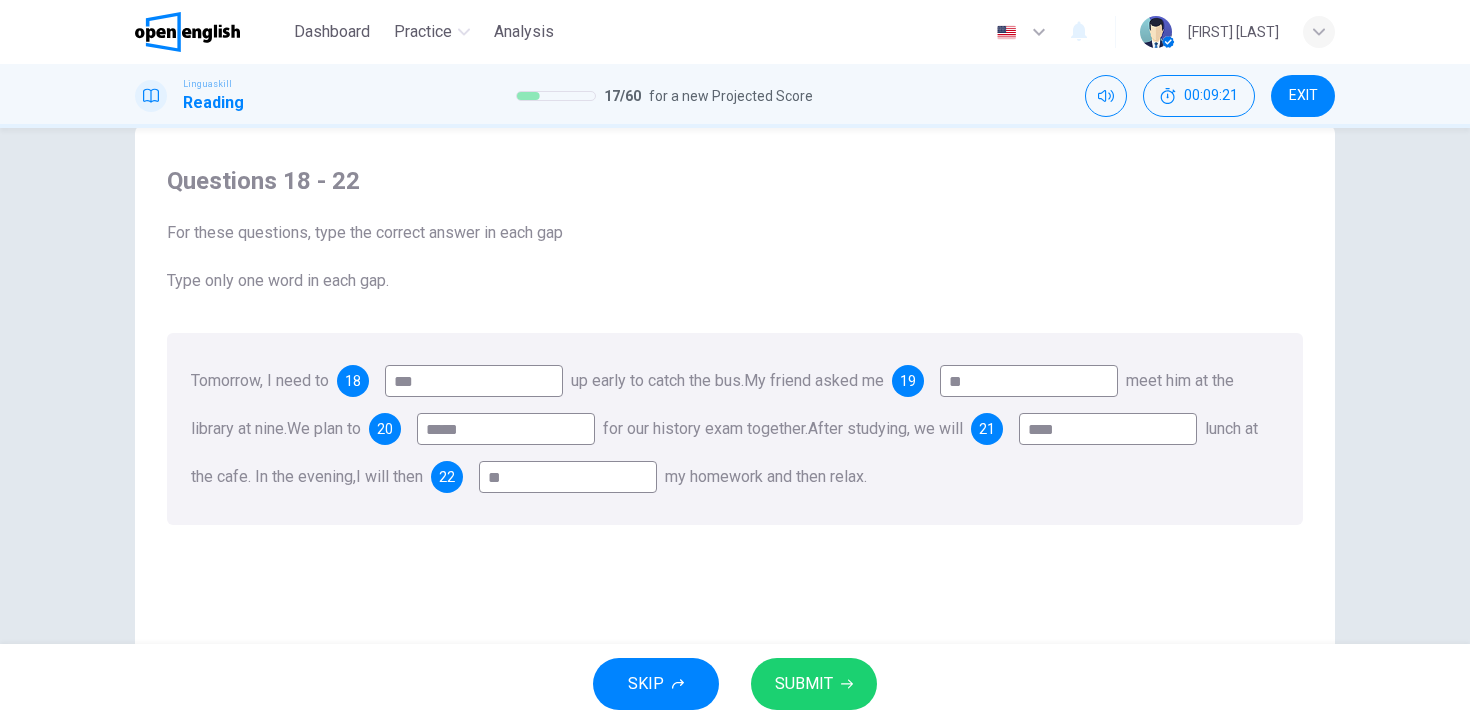 type on "**" 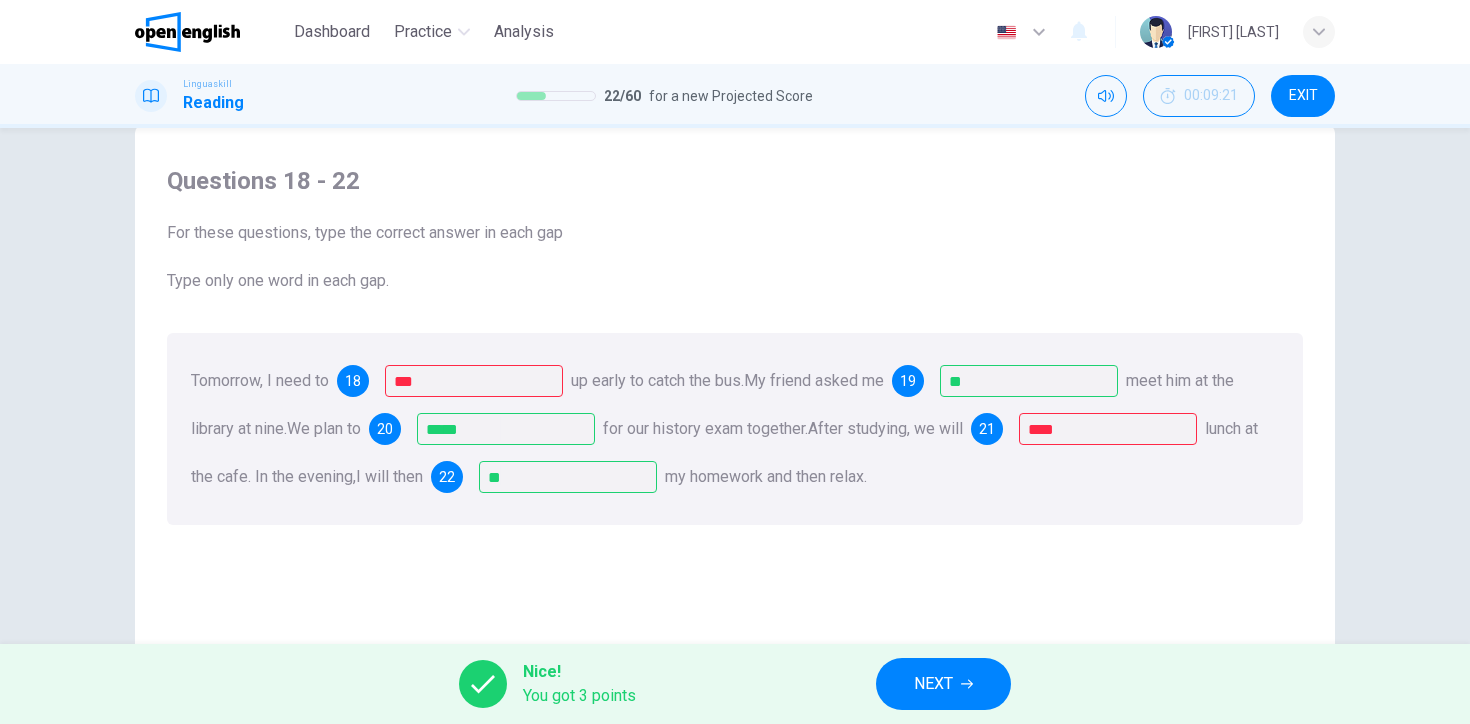 click on "Type only one word in each gap." at bounding box center (735, 281) 